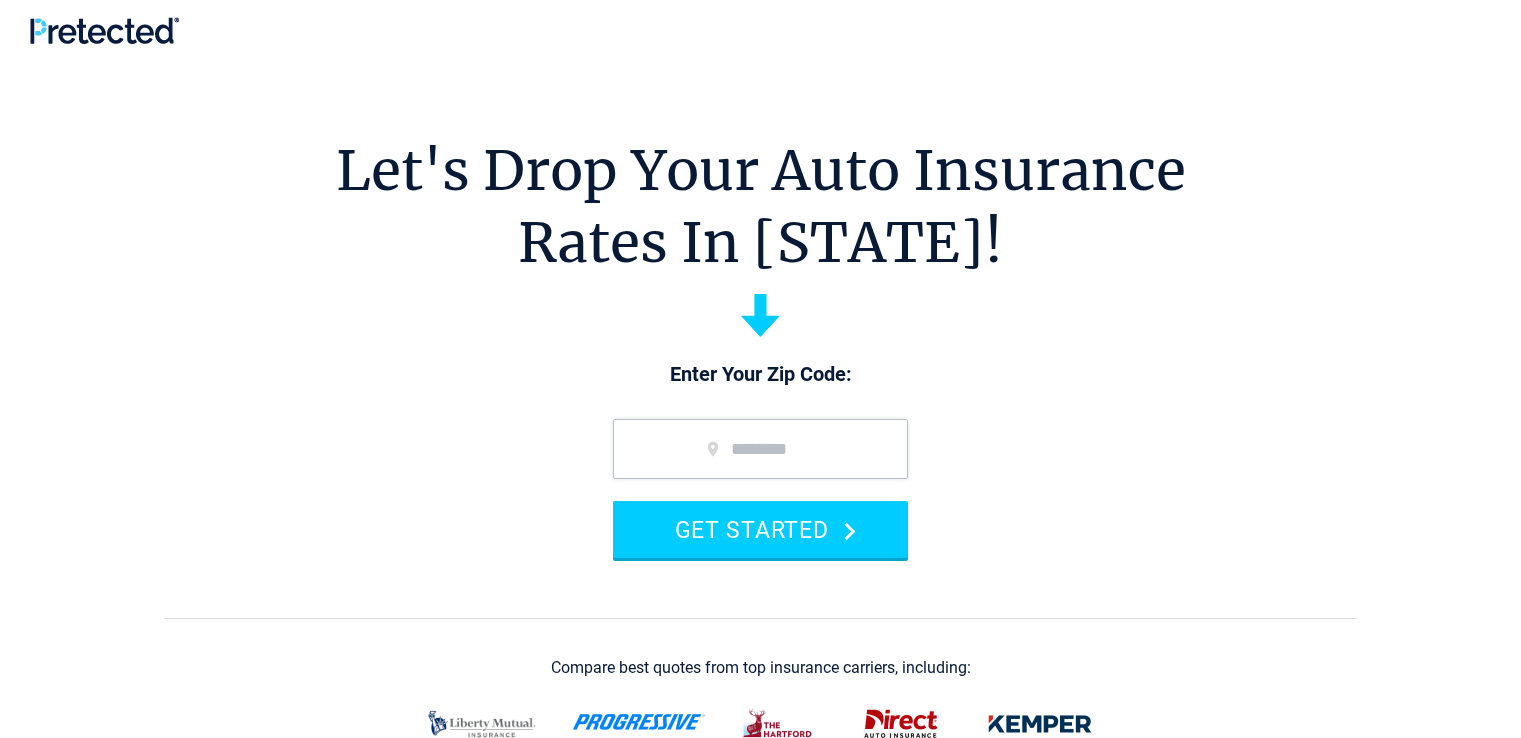 scroll, scrollTop: 0, scrollLeft: 0, axis: both 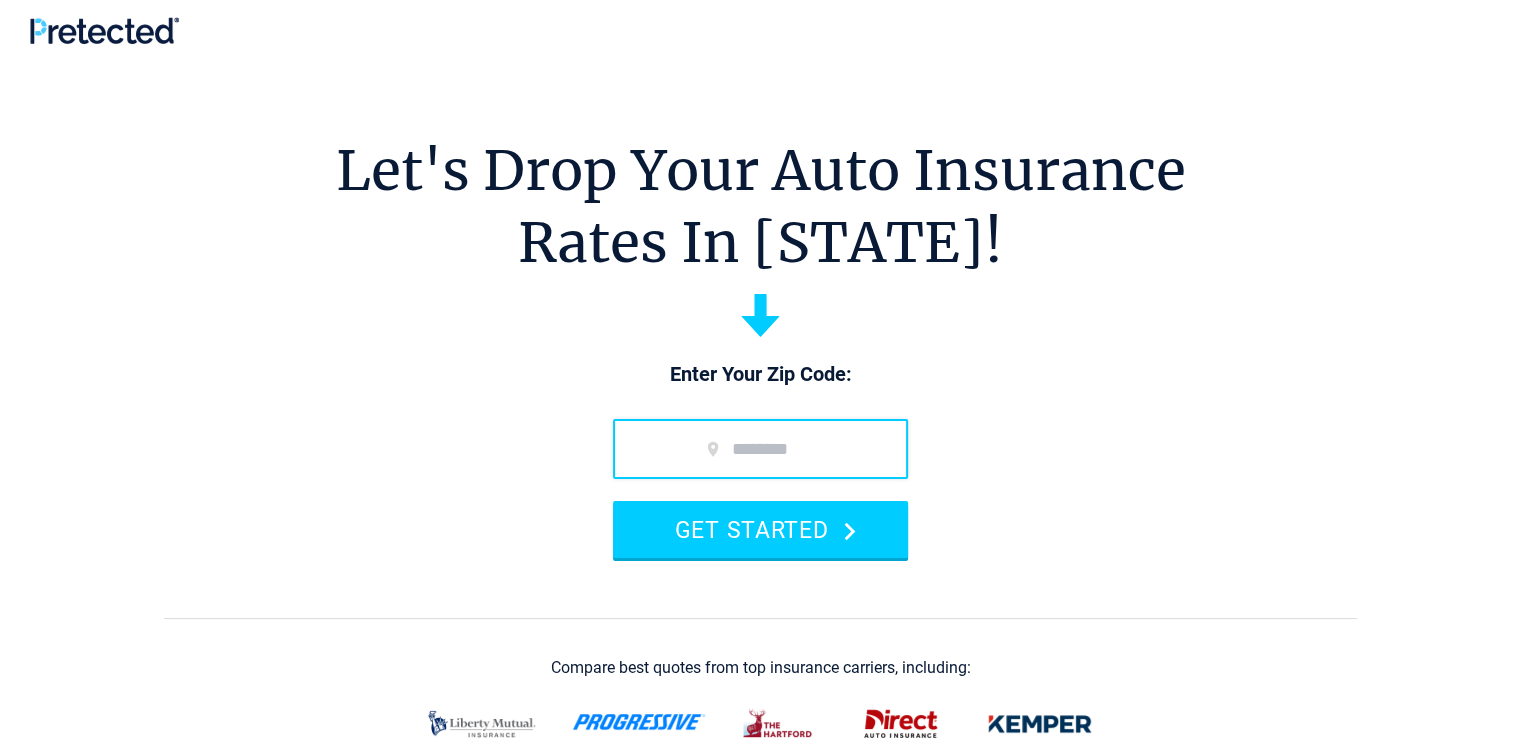 click at bounding box center [760, 449] 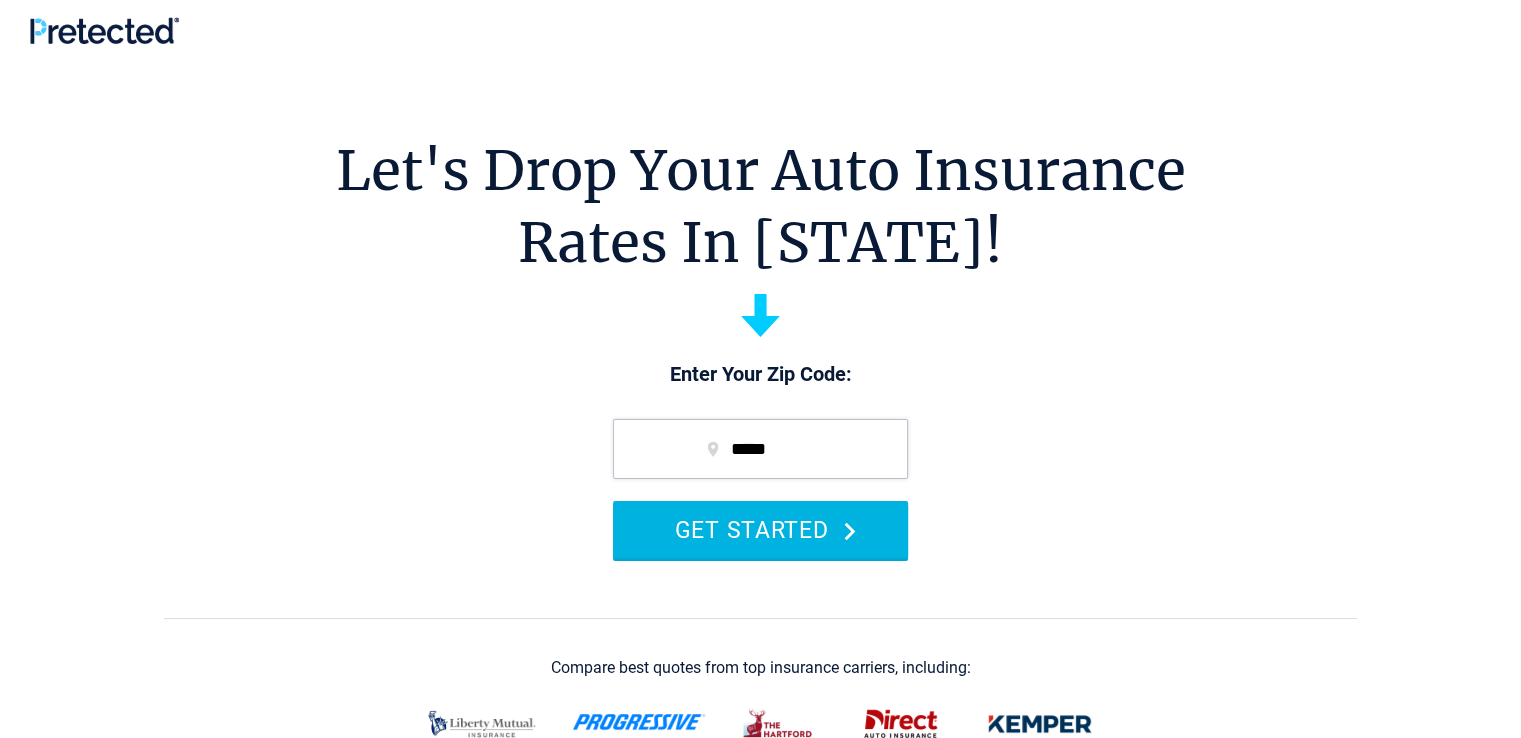 click on "GET STARTED" at bounding box center [760, 529] 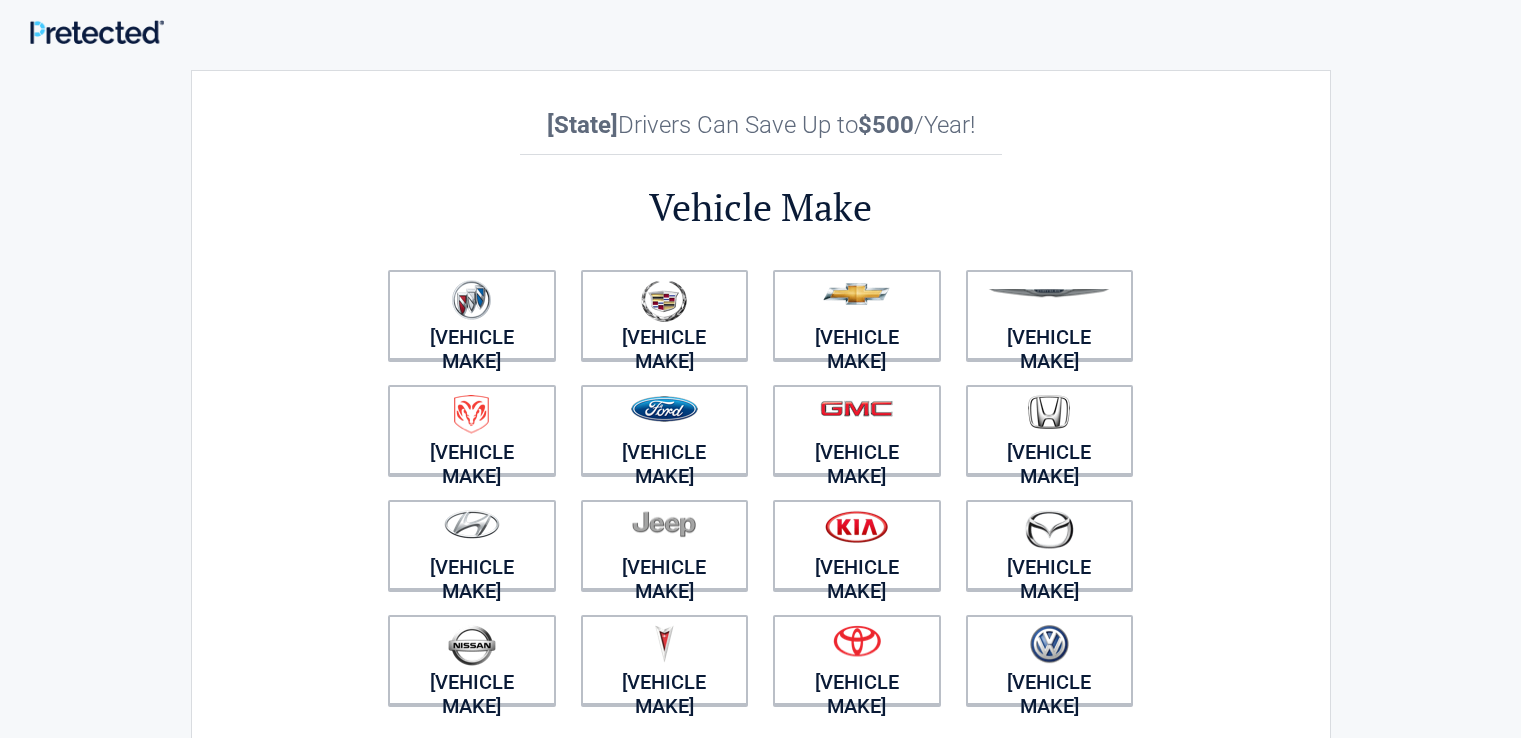 scroll, scrollTop: 0, scrollLeft: 0, axis: both 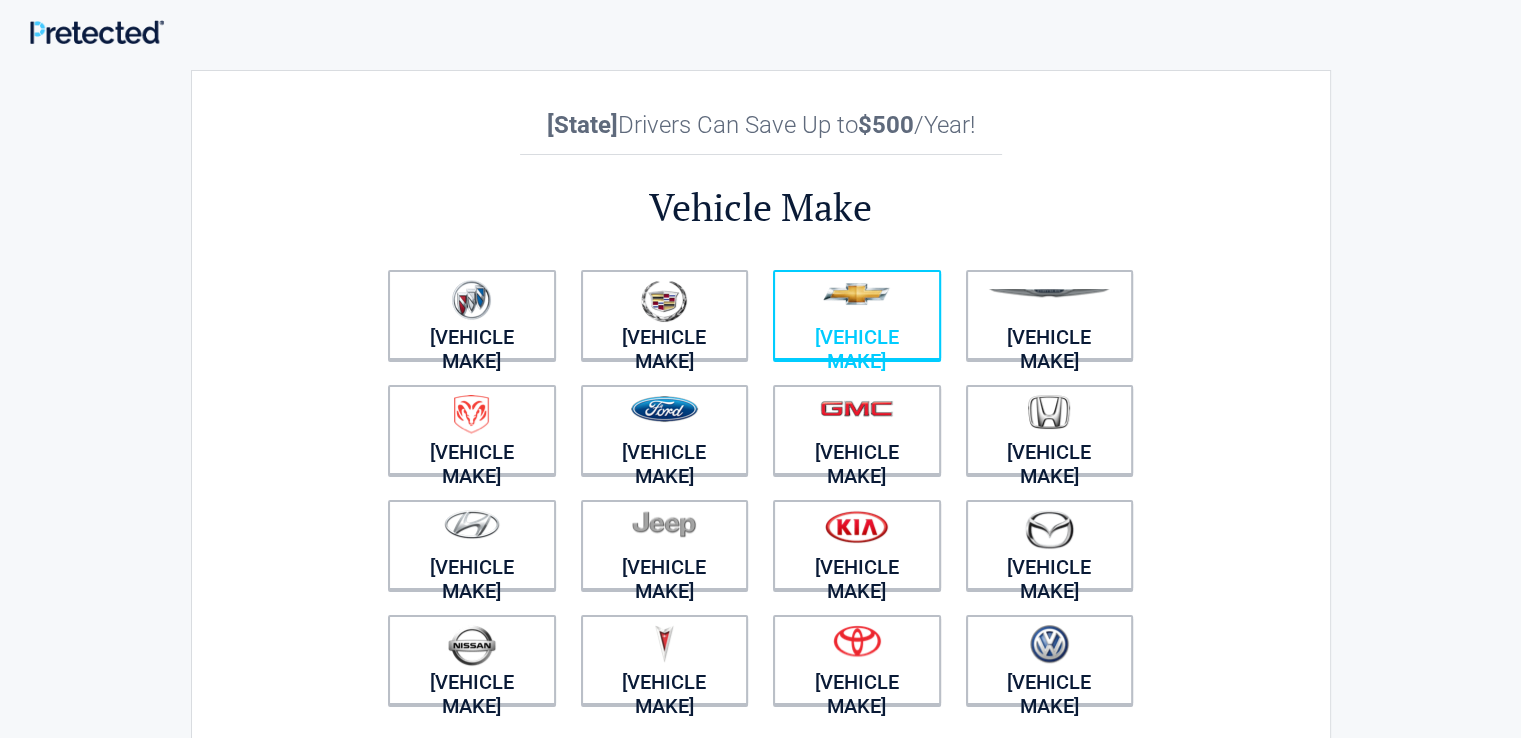 click at bounding box center [472, 302] 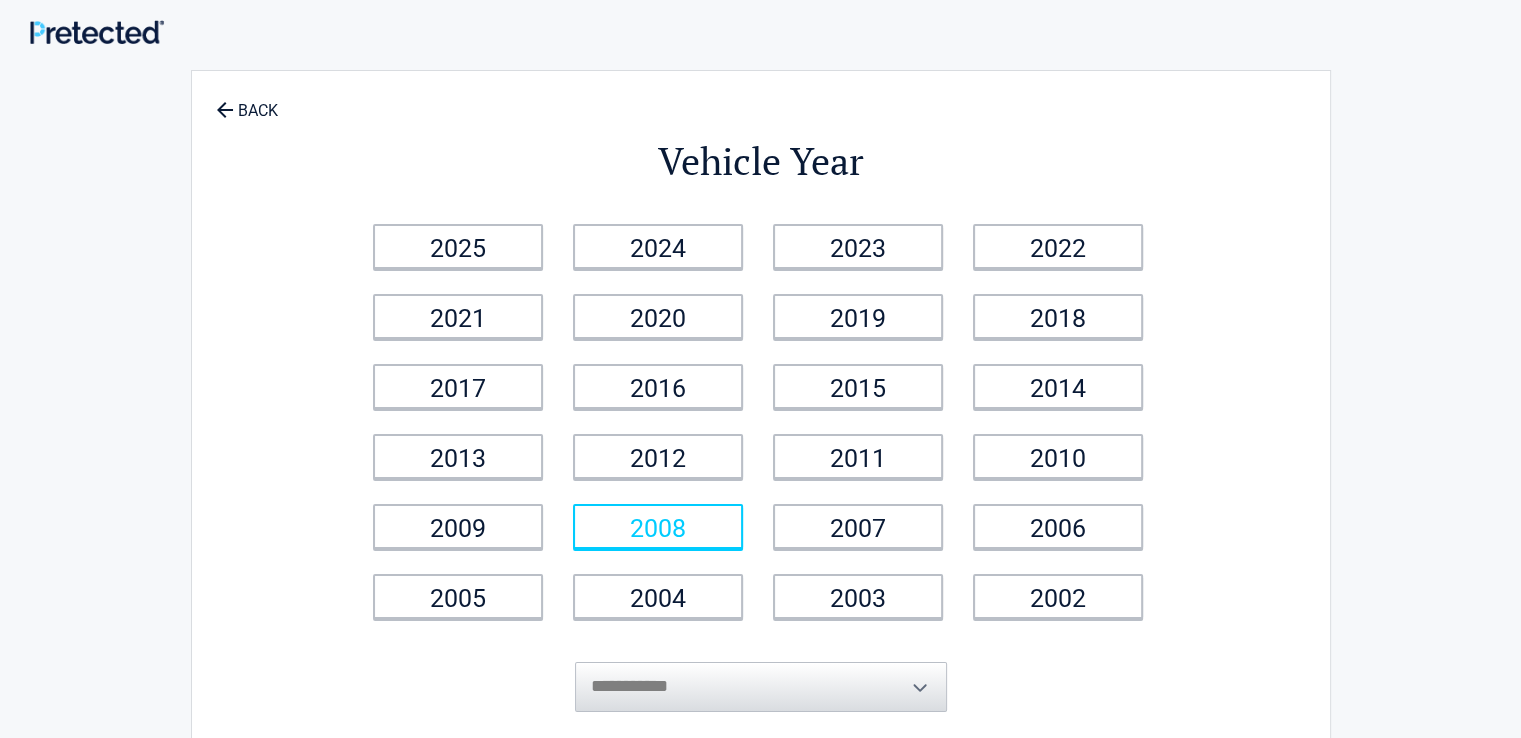 click on "2008" at bounding box center (458, 246) 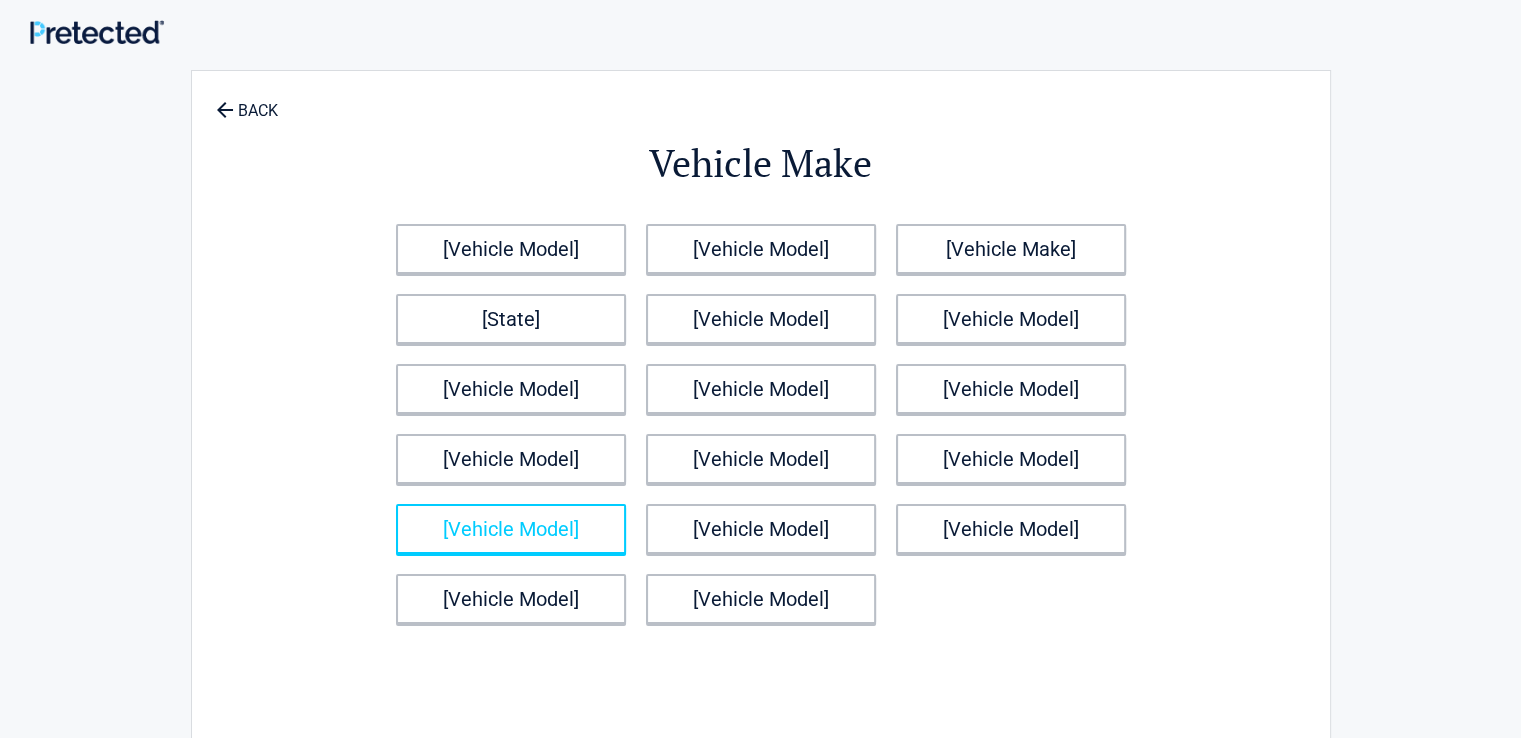 click on "[Vehicle Model]" at bounding box center [511, 529] 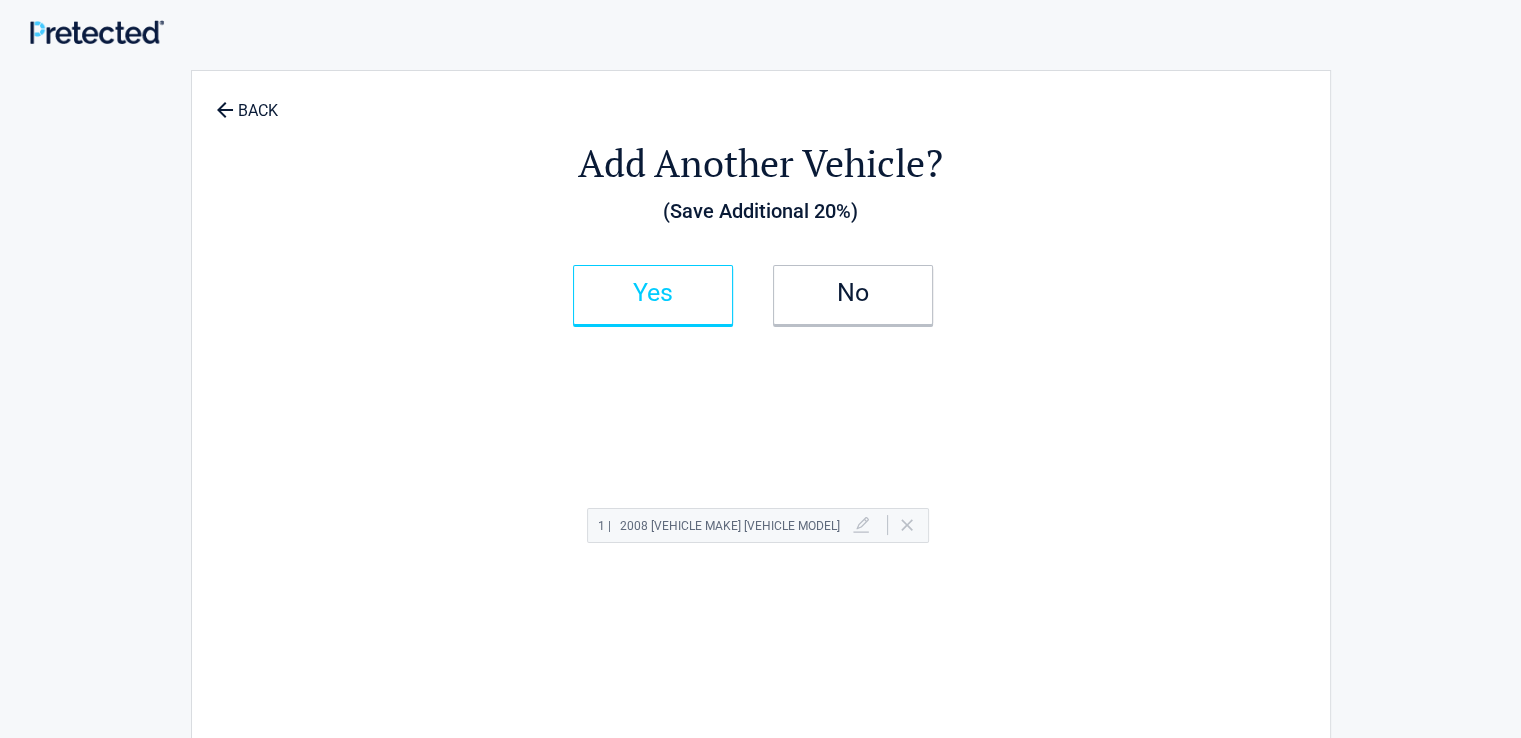 click on "Yes" at bounding box center (653, 293) 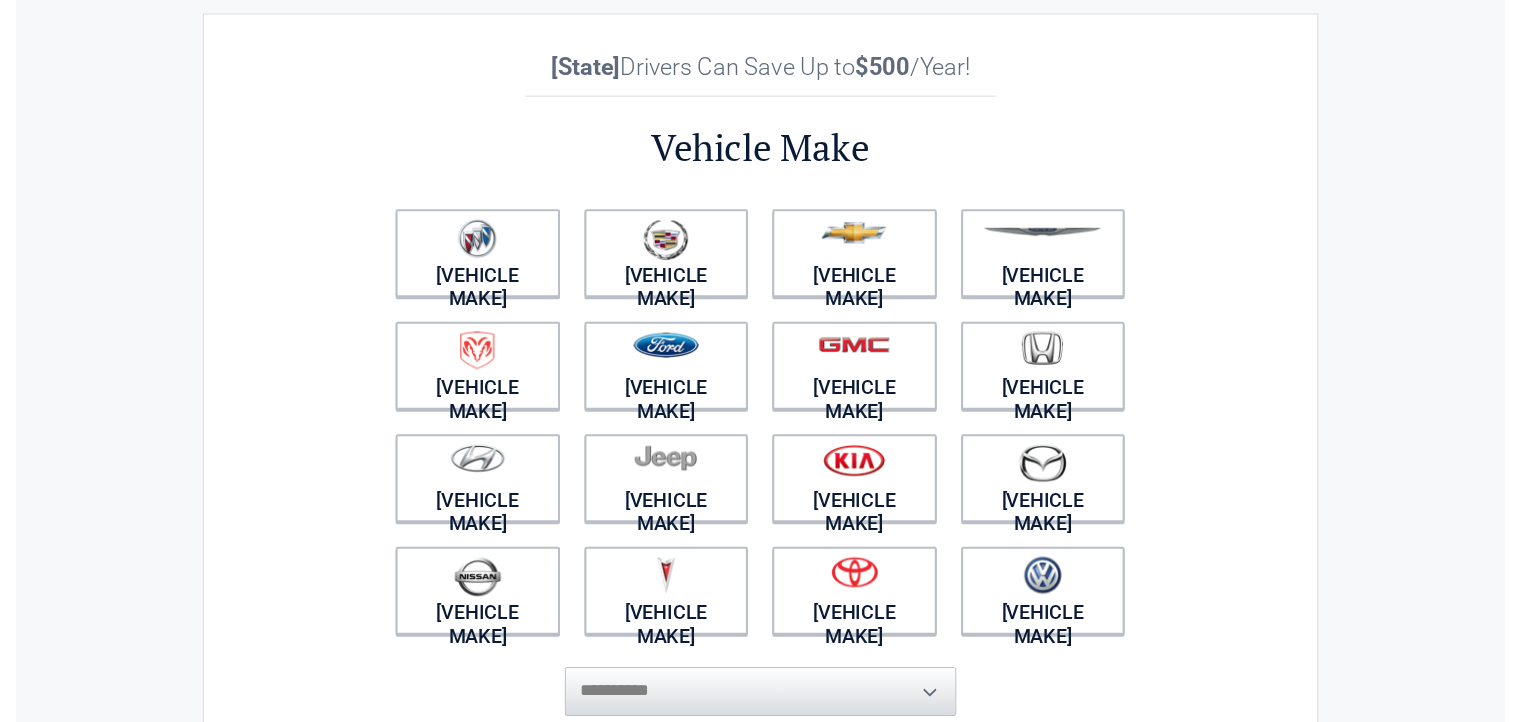 scroll, scrollTop: 100, scrollLeft: 0, axis: vertical 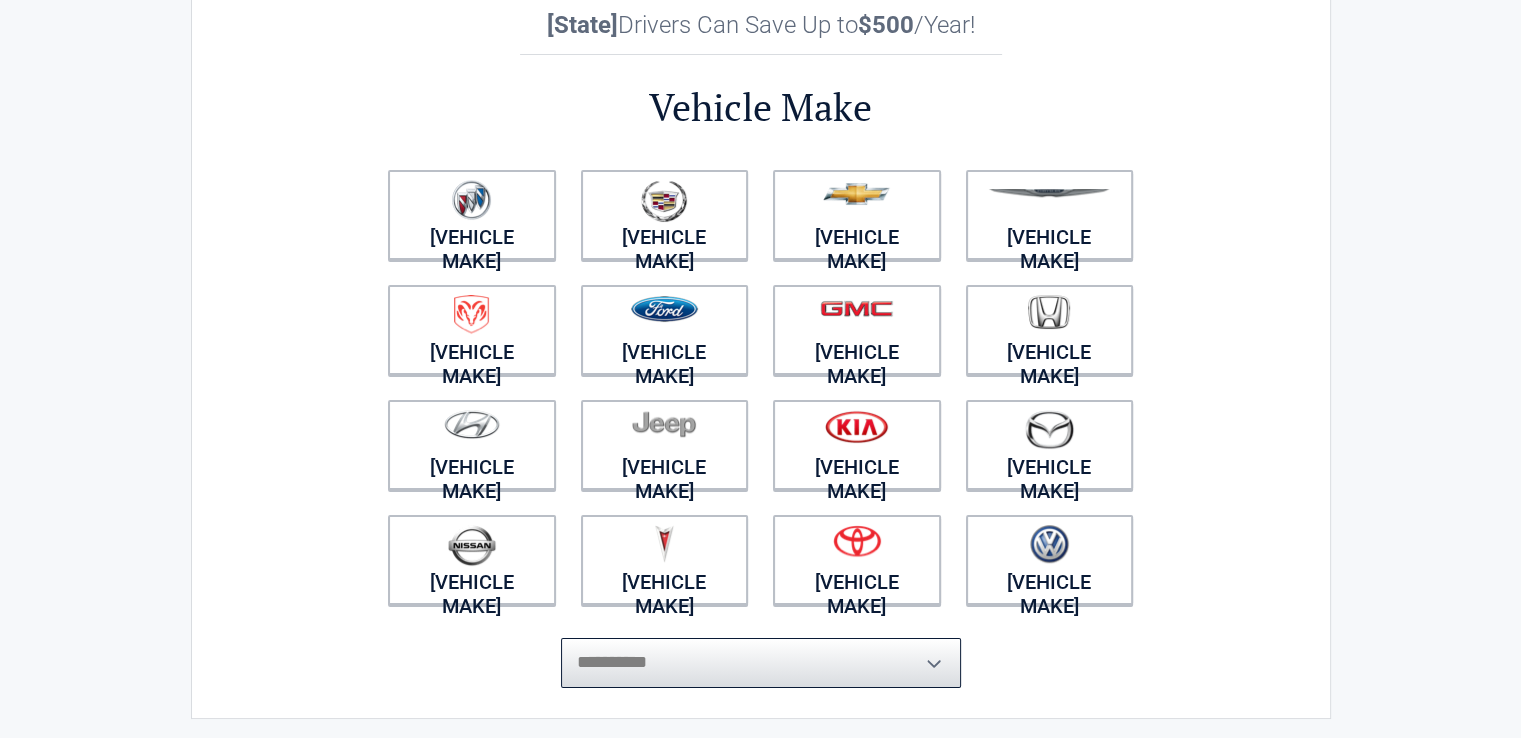 click on "[REDACTED]" at bounding box center (761, 663) 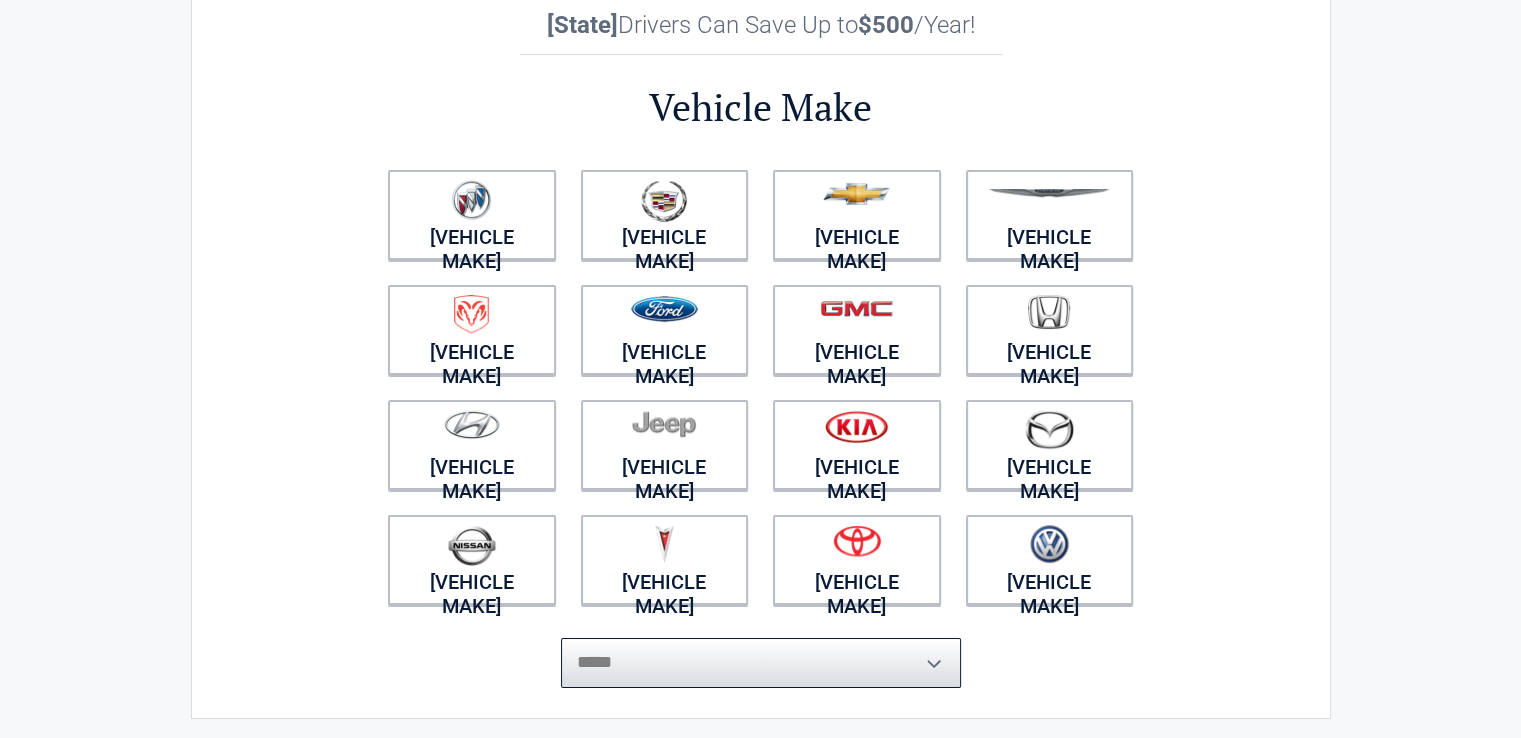 click on "[REDACTED]" at bounding box center (761, 663) 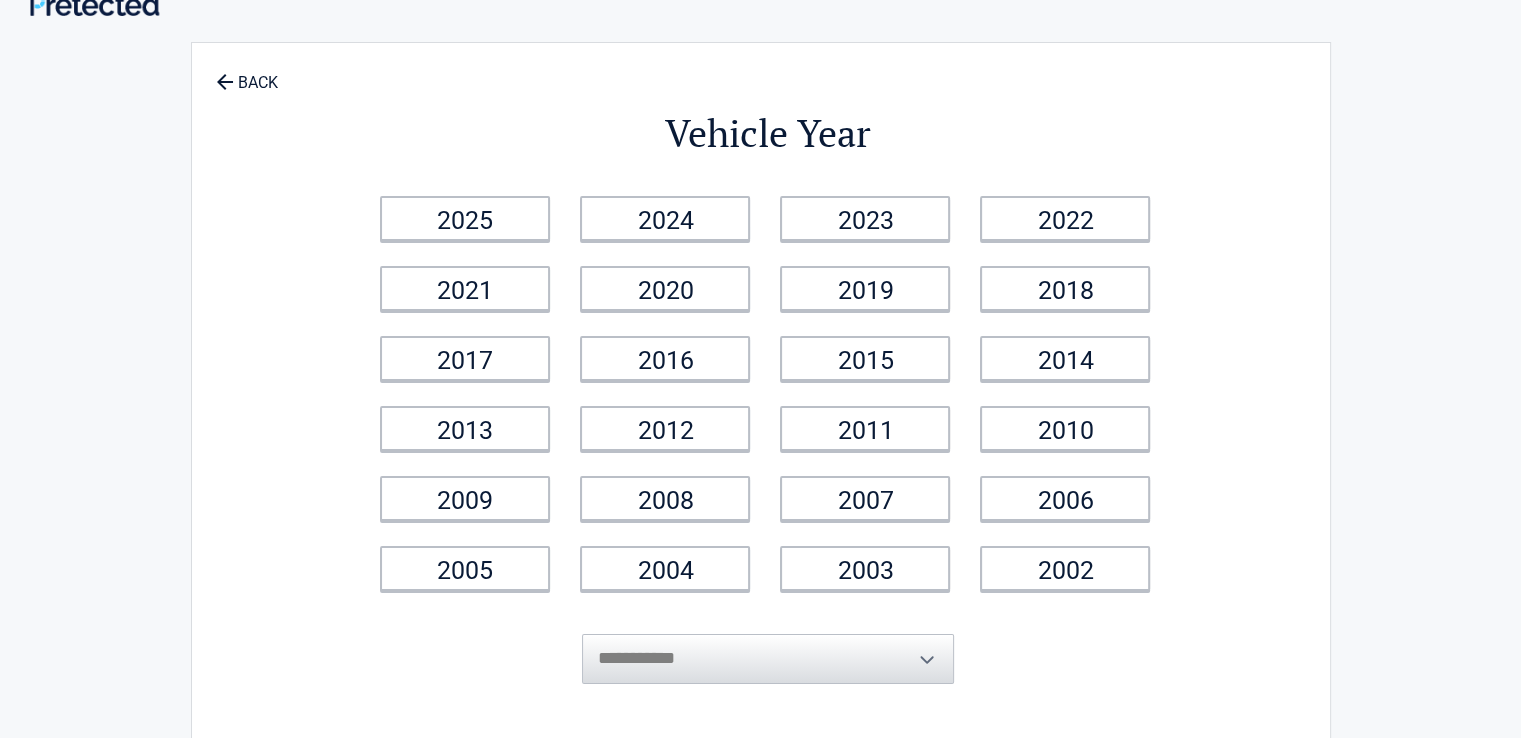 scroll, scrollTop: 0, scrollLeft: 0, axis: both 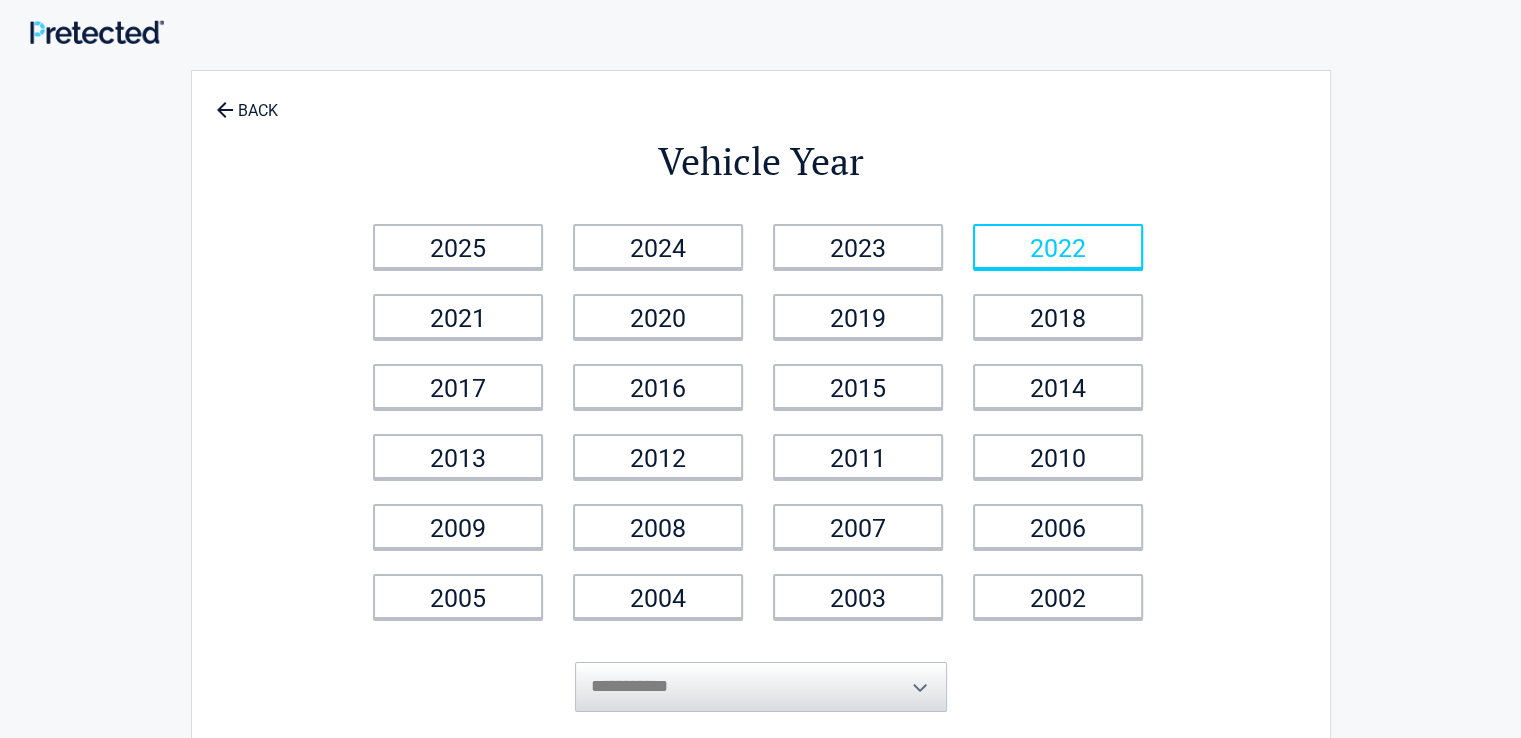 click on "2022" at bounding box center (458, 246) 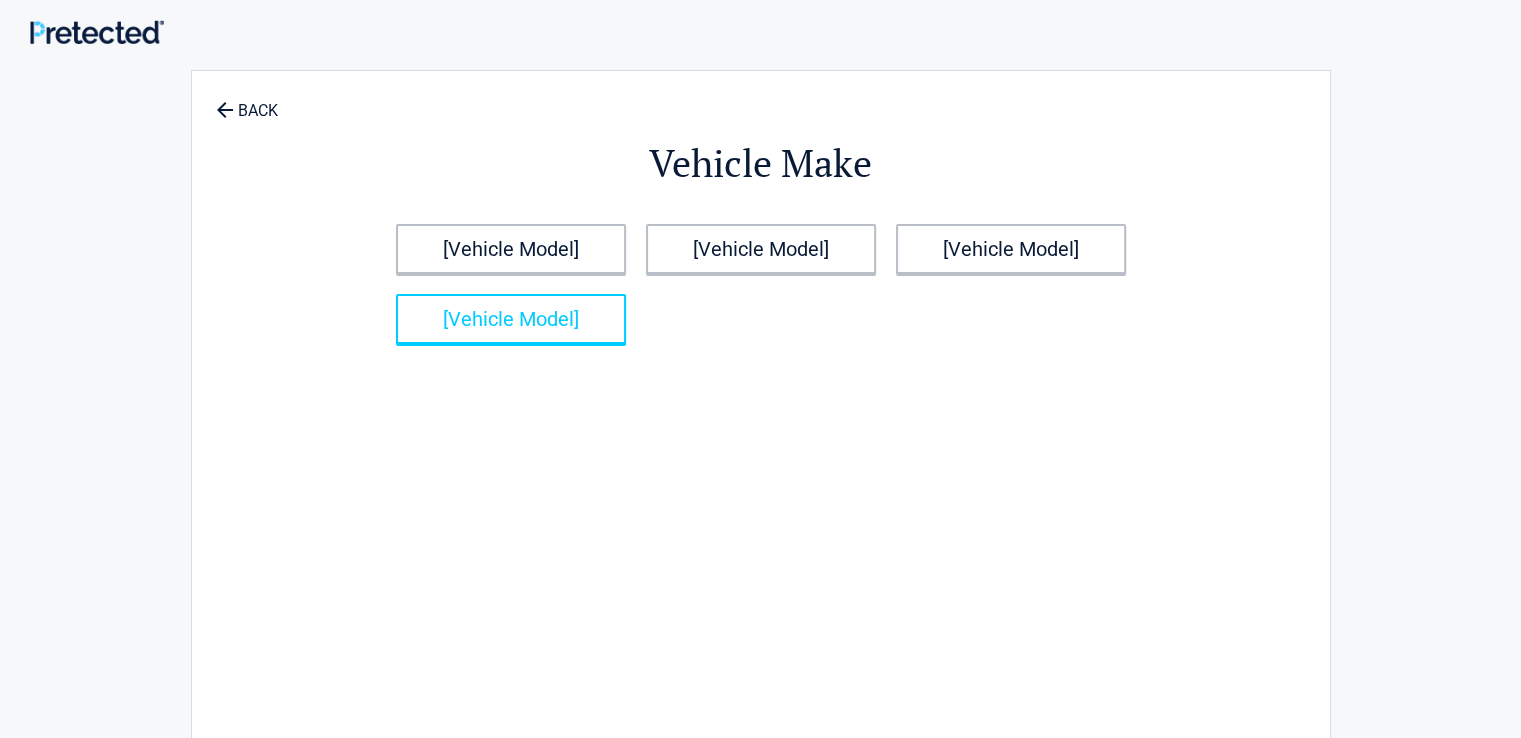 click on "[Vehicle Model]" at bounding box center [511, 319] 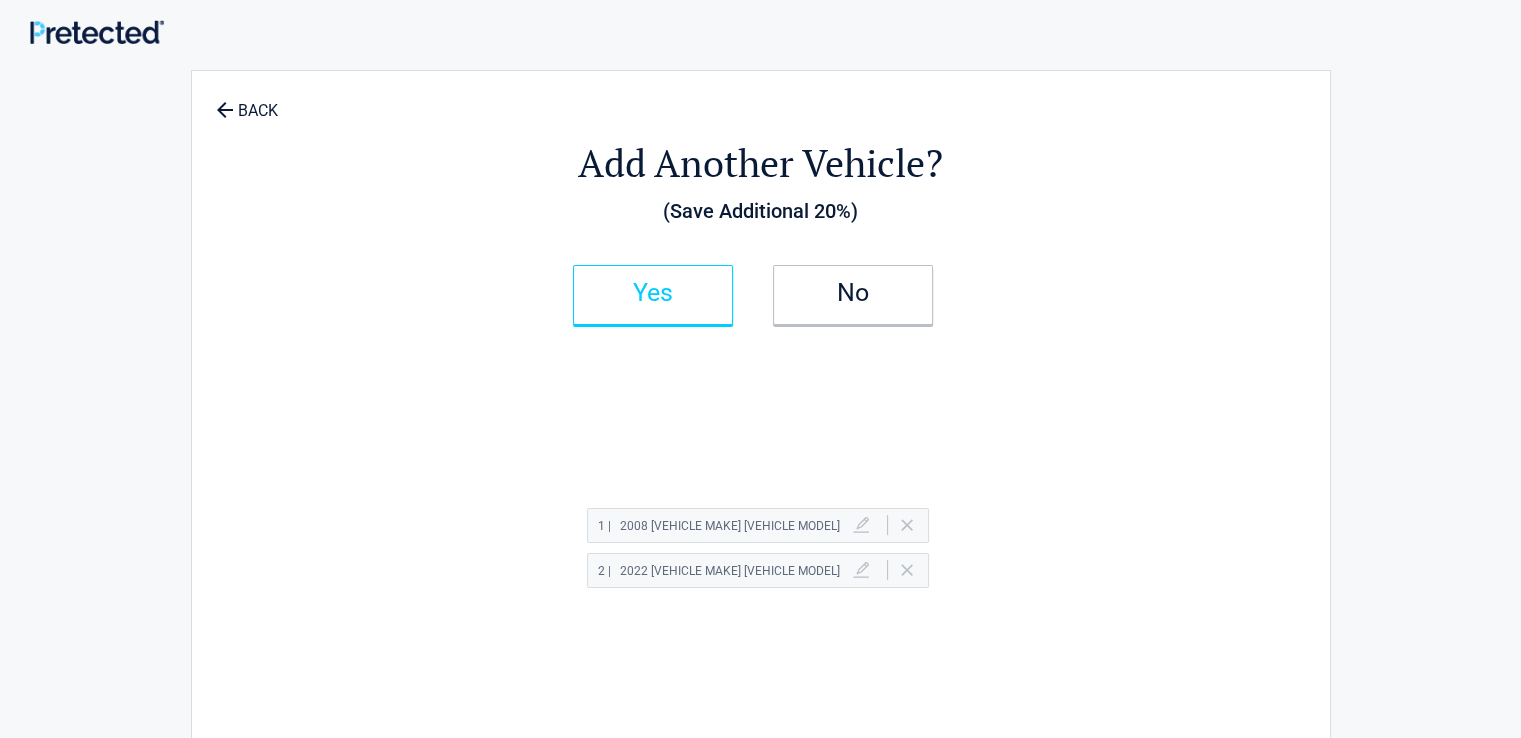 click on "Yes" at bounding box center [653, 295] 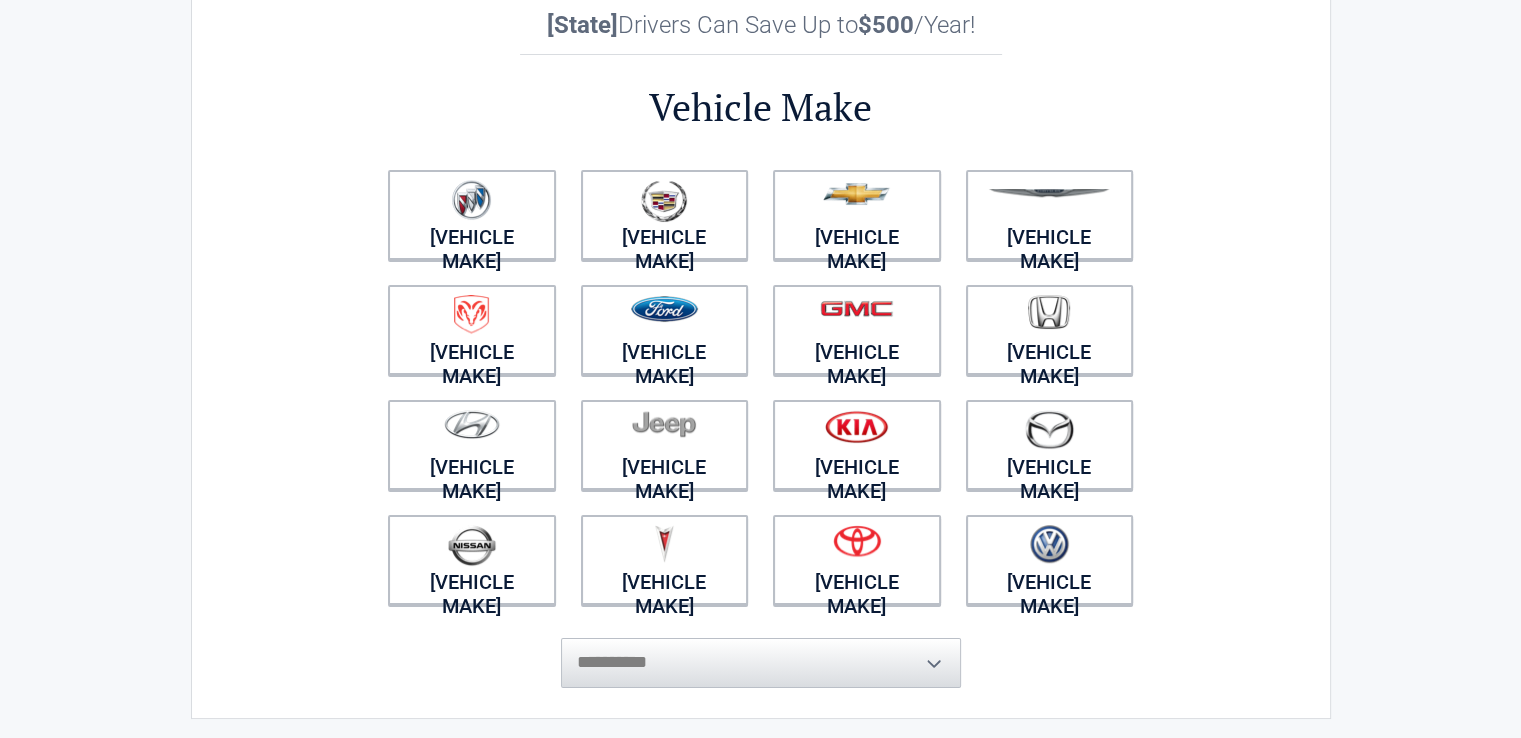 scroll, scrollTop: 200, scrollLeft: 0, axis: vertical 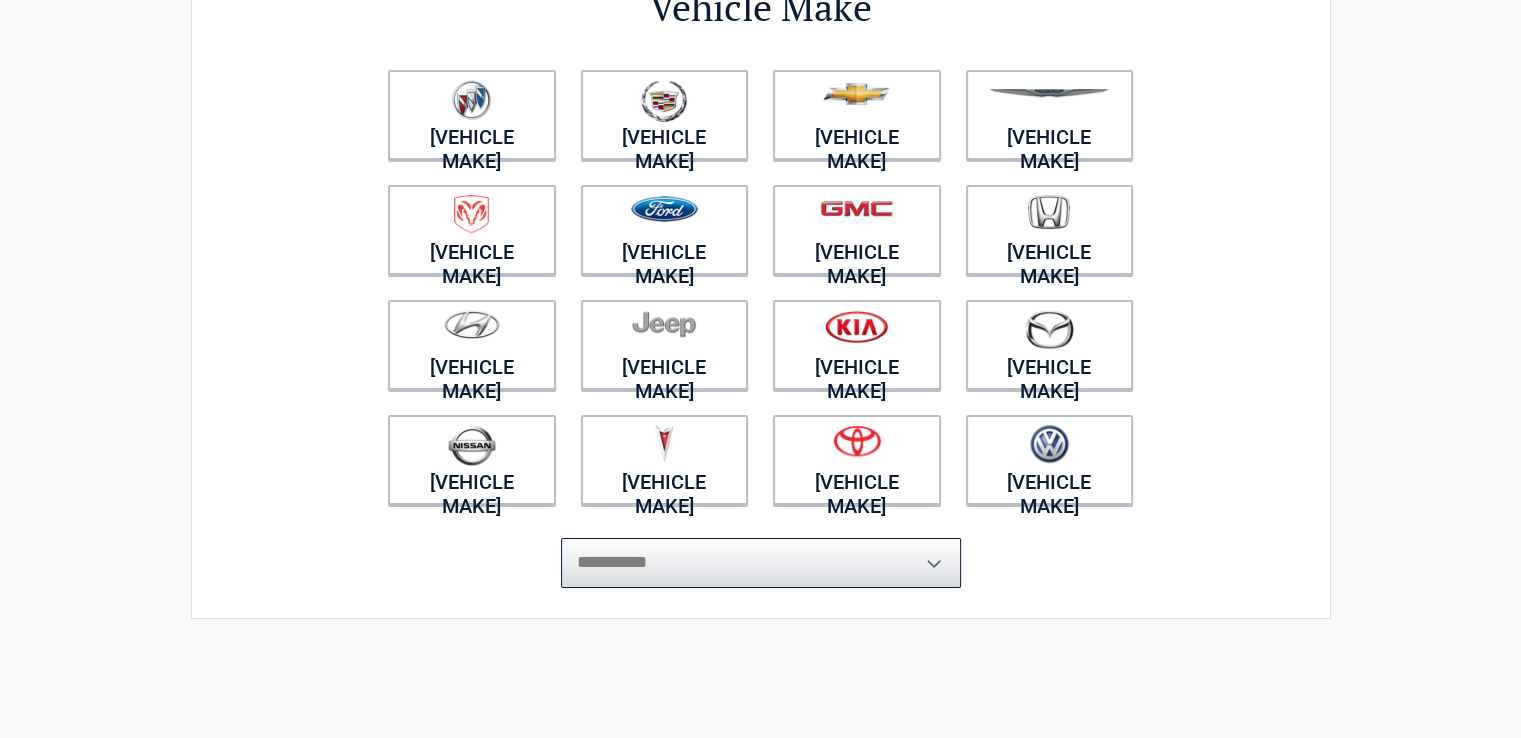 click on "[REDACTED]" at bounding box center [761, 563] 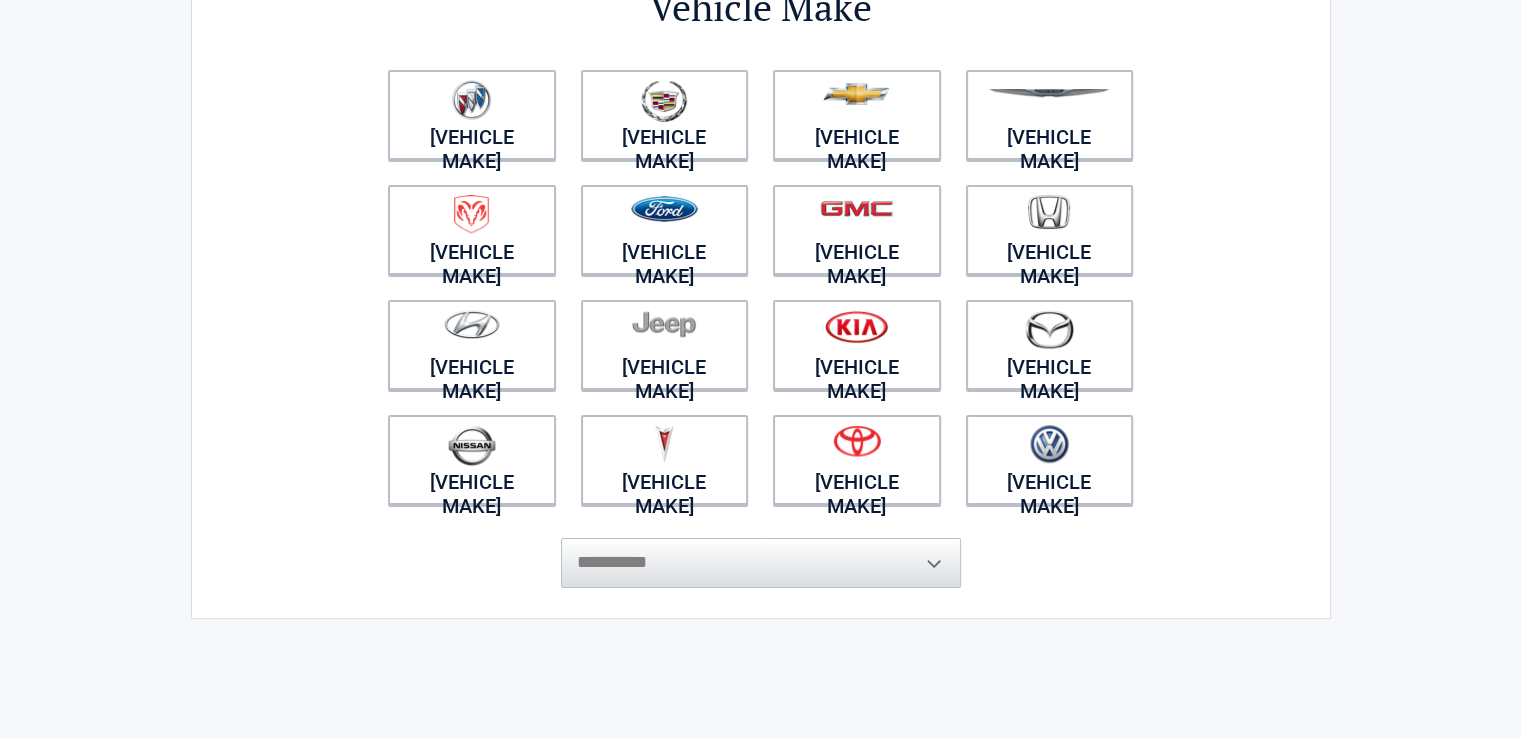 click on "Vehicle Make" at bounding box center (761, 244) 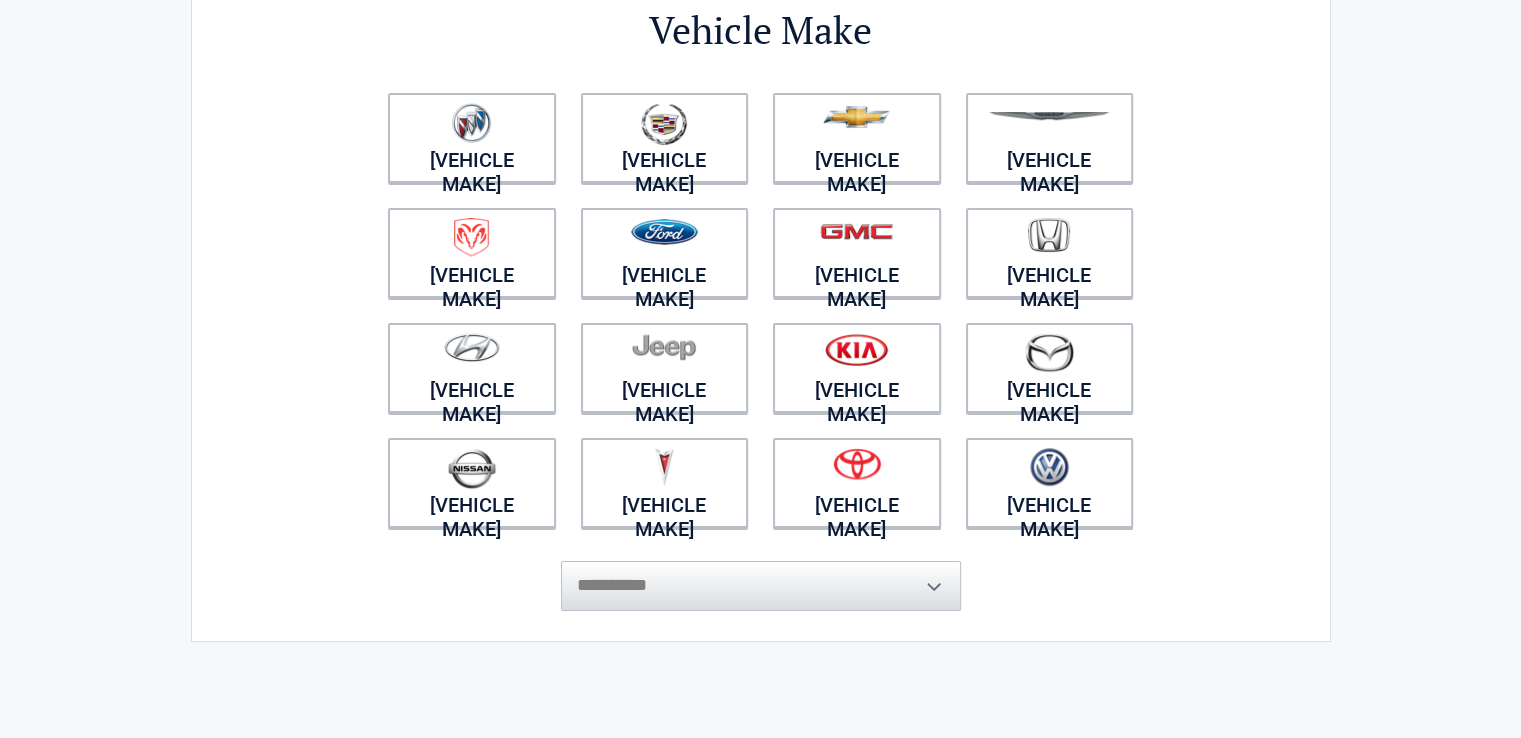 scroll, scrollTop: 200, scrollLeft: 0, axis: vertical 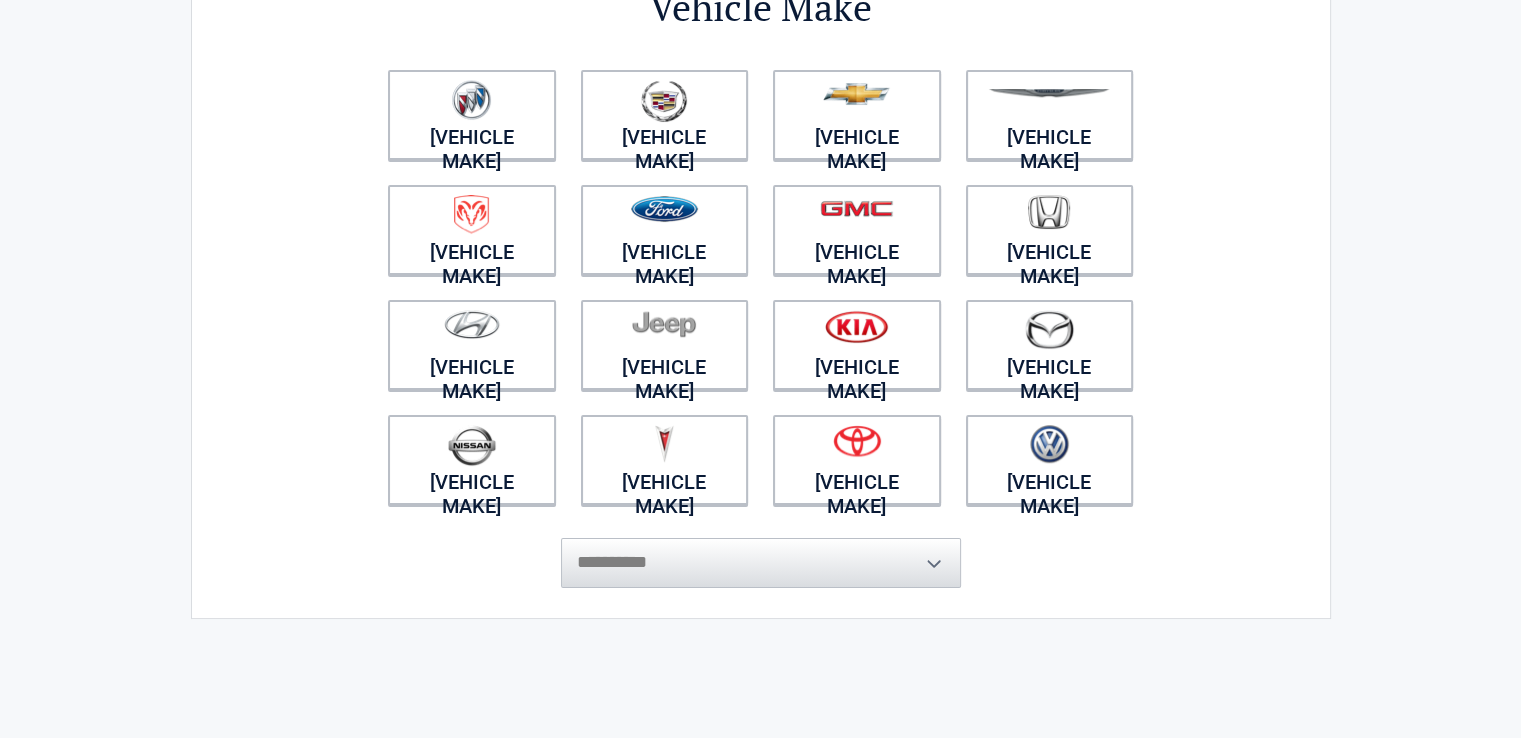 click on "[REDACTED]" at bounding box center [761, 553] 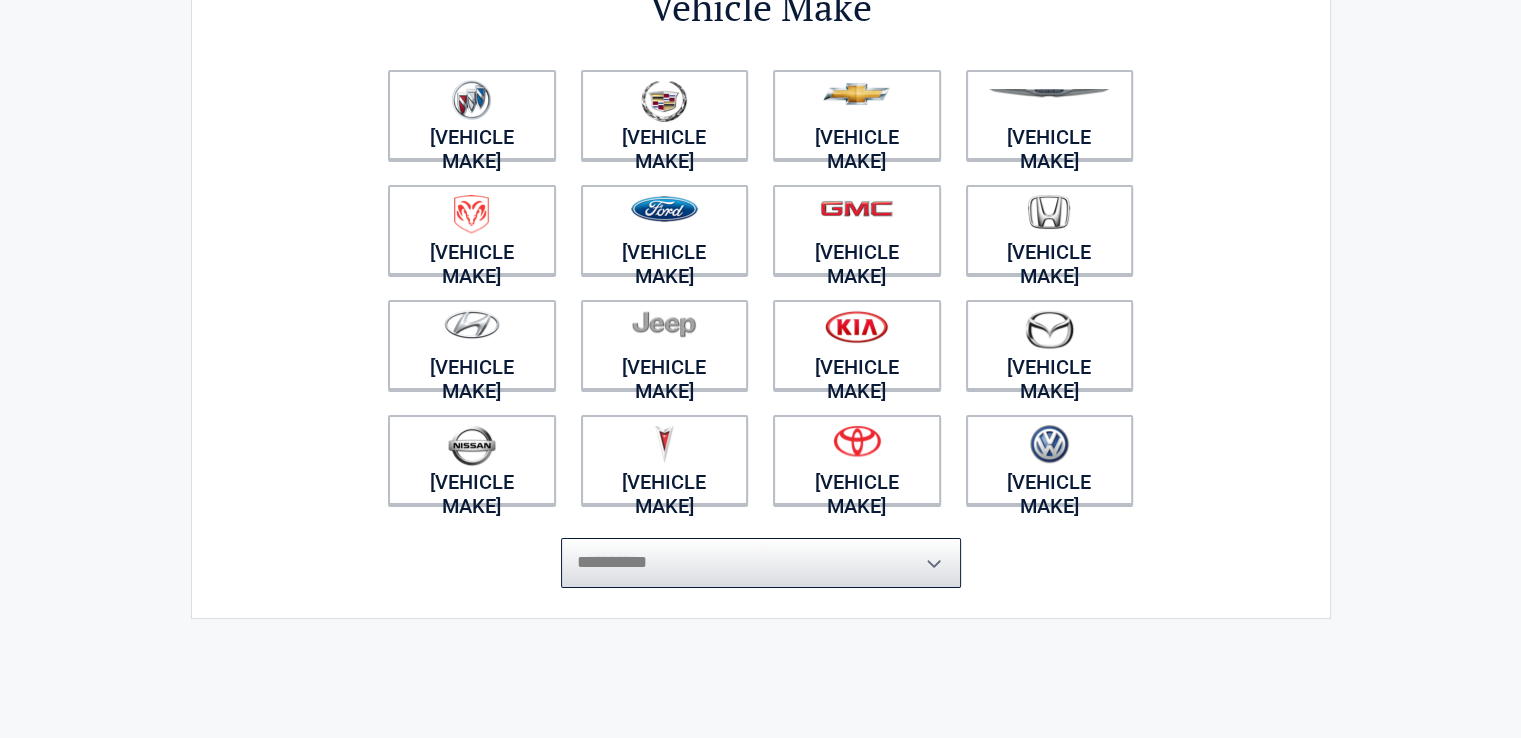 click on "[REDACTED]" at bounding box center (761, 563) 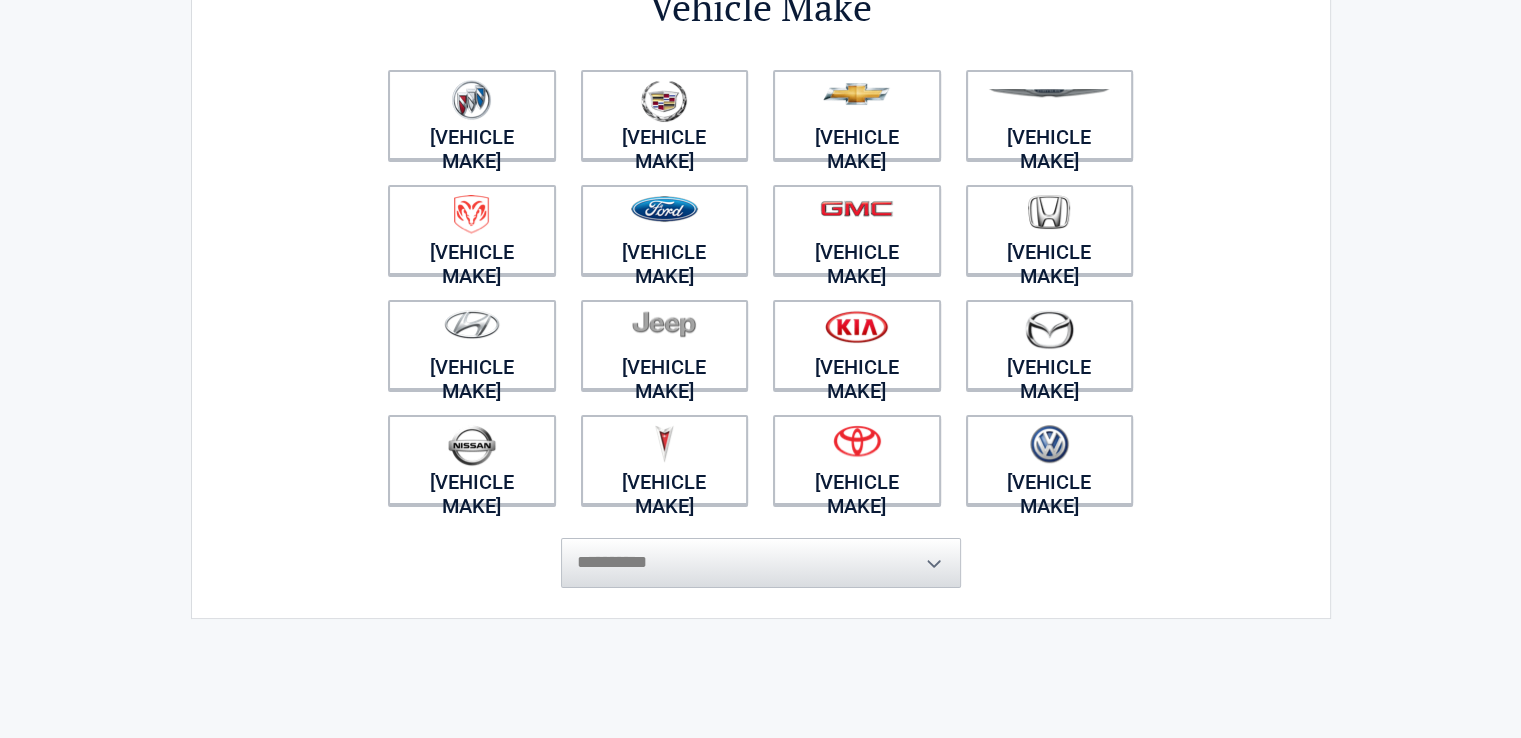 click on "Vehicle Make" at bounding box center [761, 244] 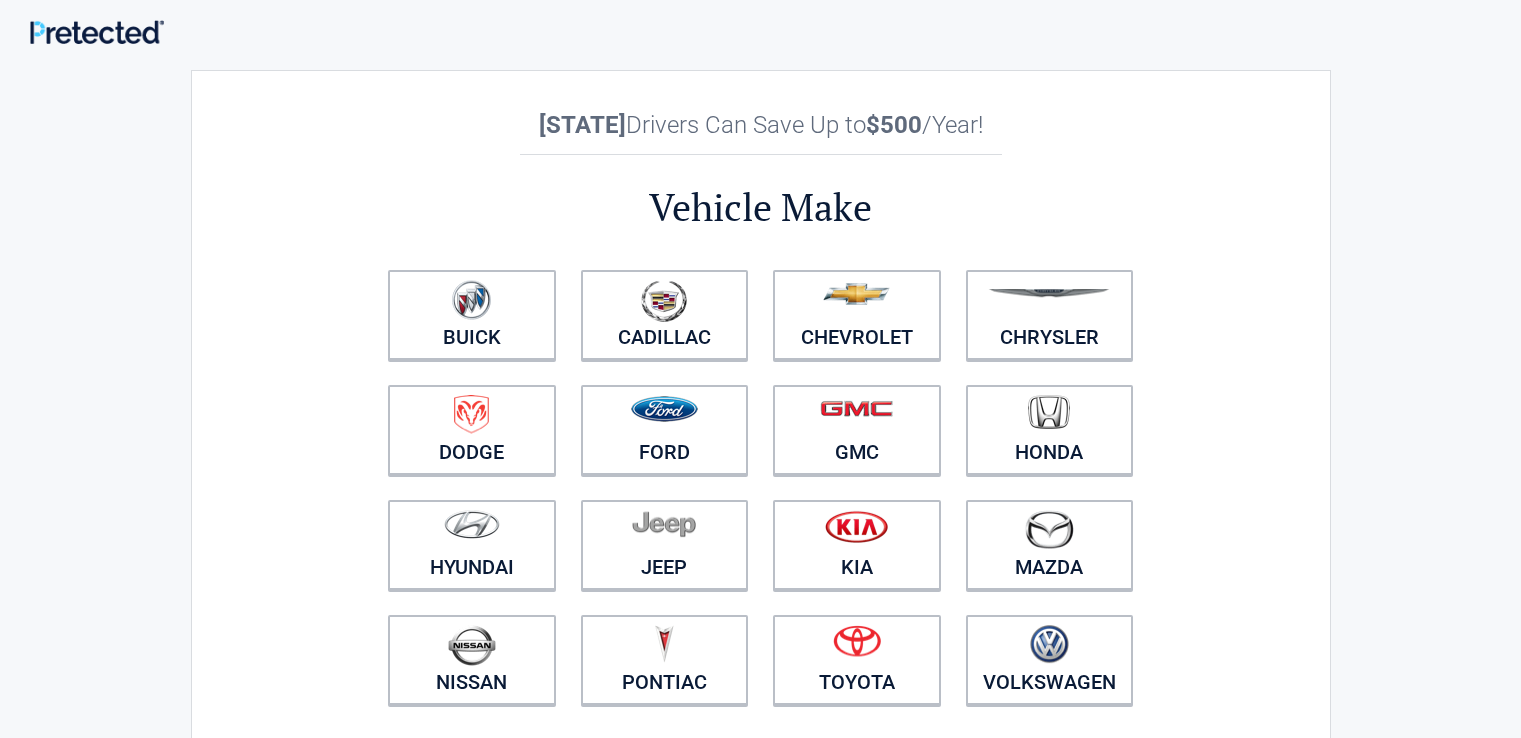 scroll, scrollTop: 0, scrollLeft: 0, axis: both 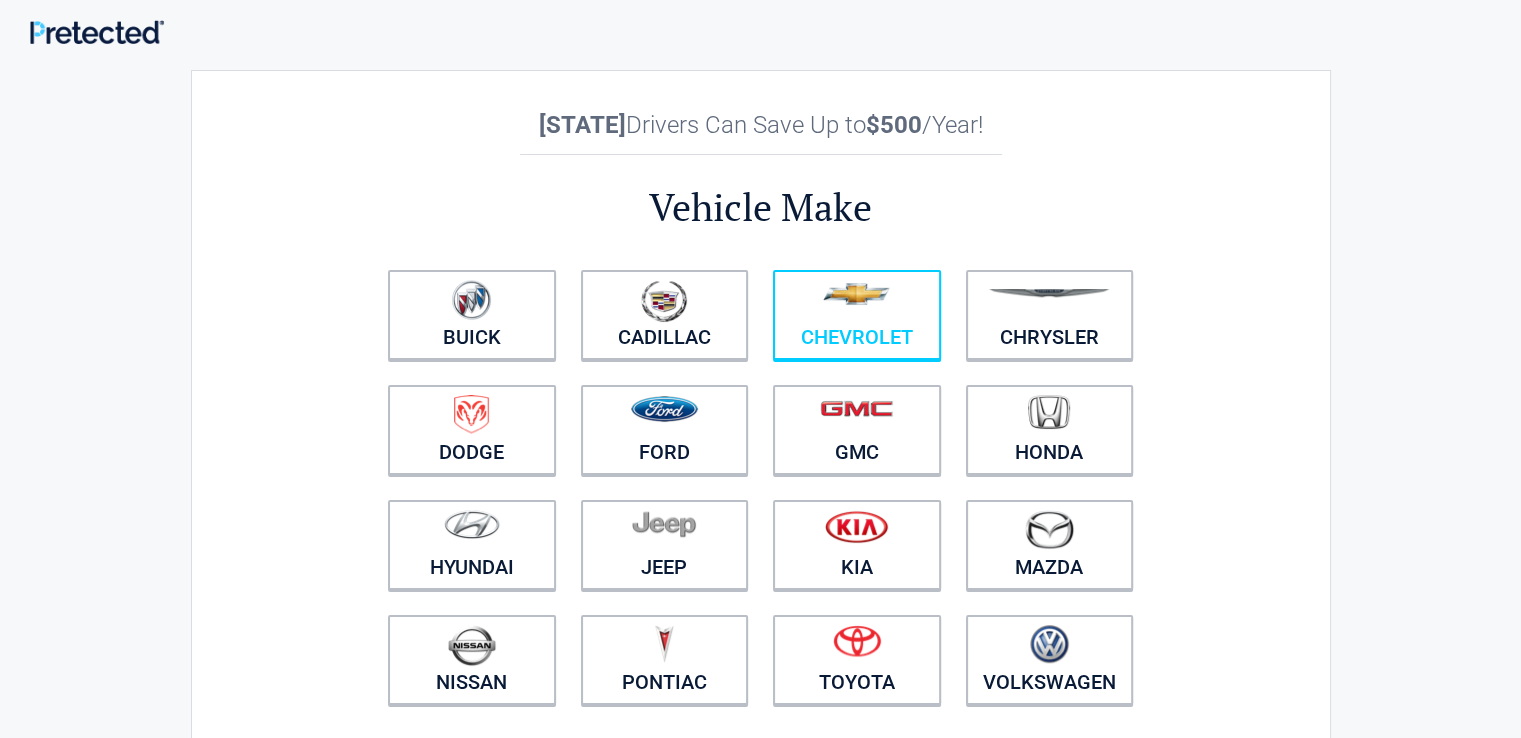click on "Chevrolet" at bounding box center [472, 315] 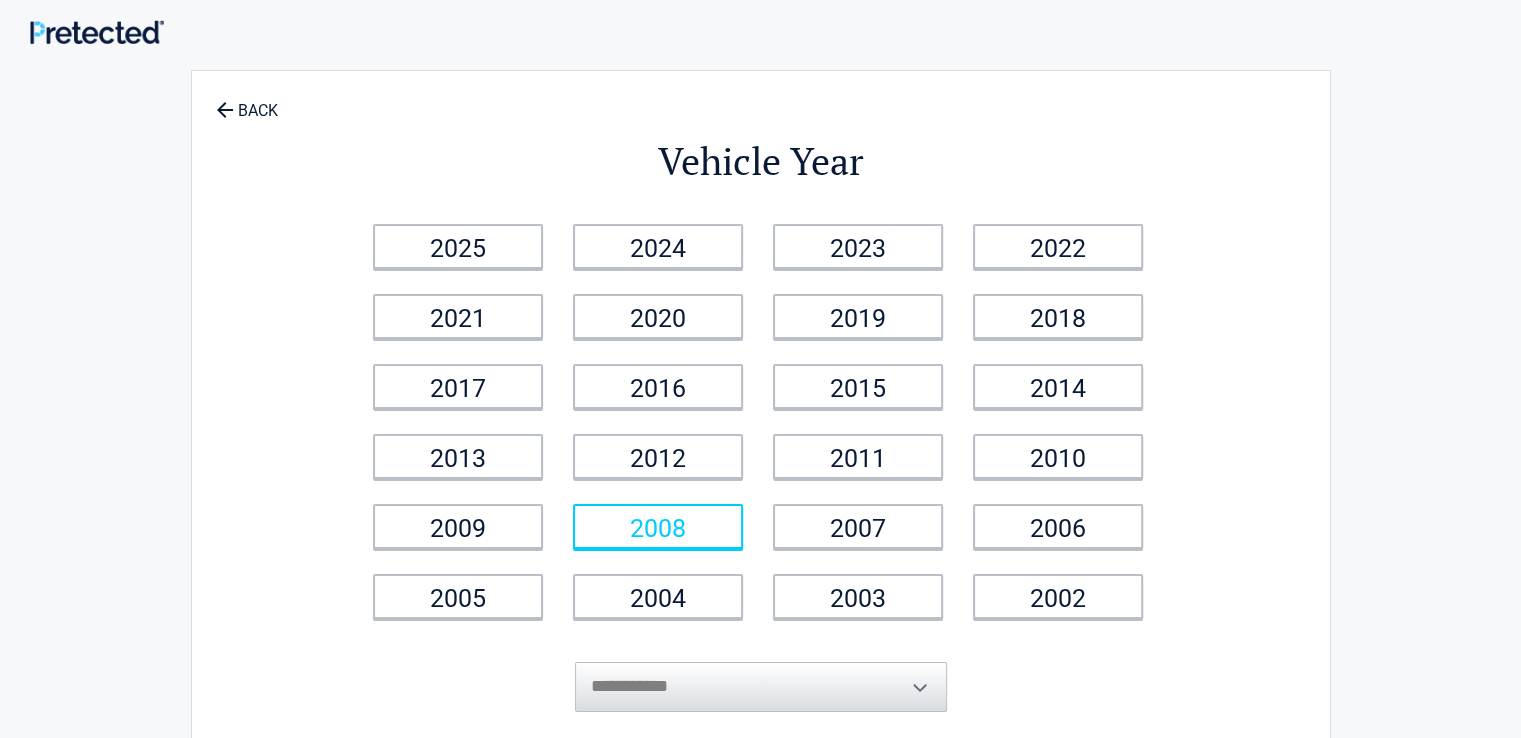 click on "2008" at bounding box center [458, 246] 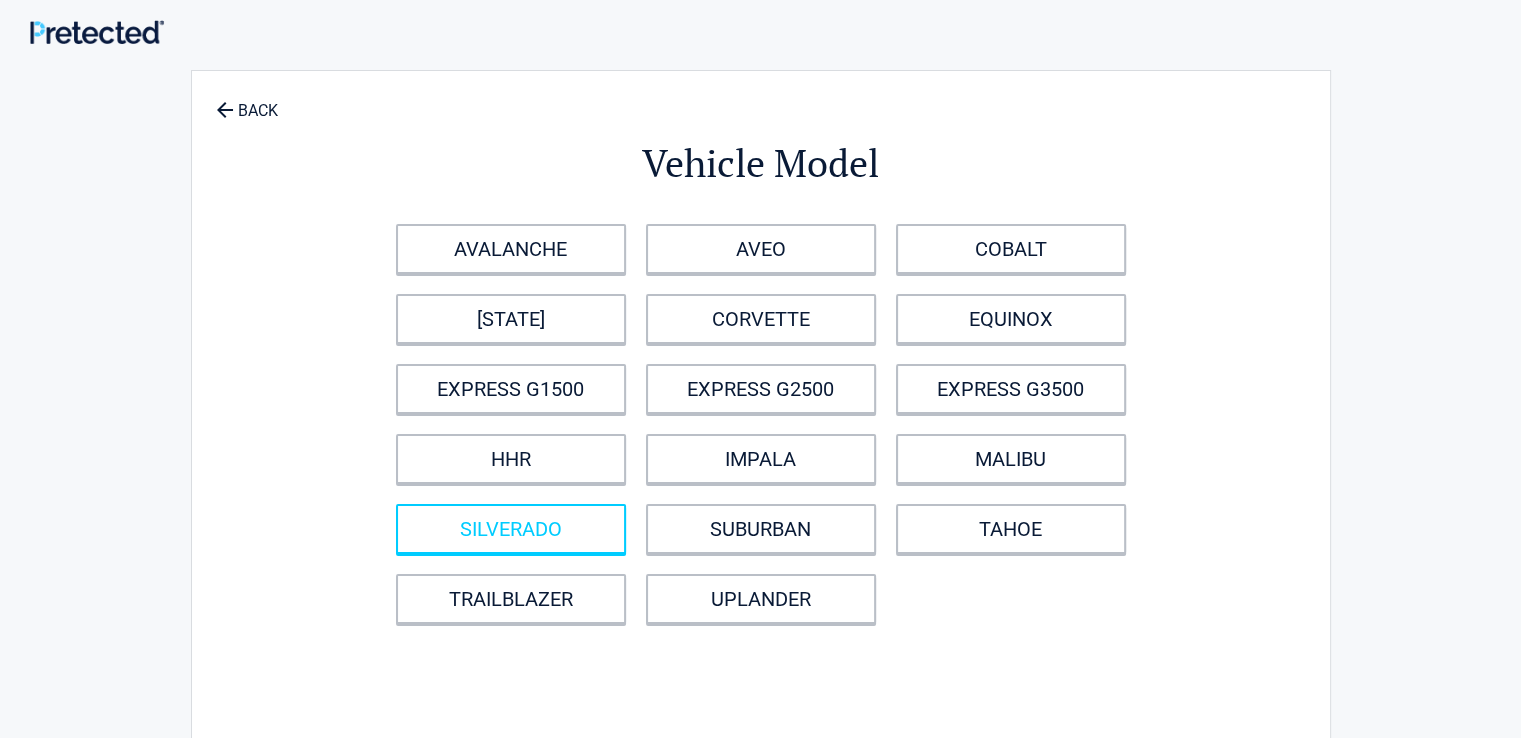 click on "SILVERADO" at bounding box center (511, 529) 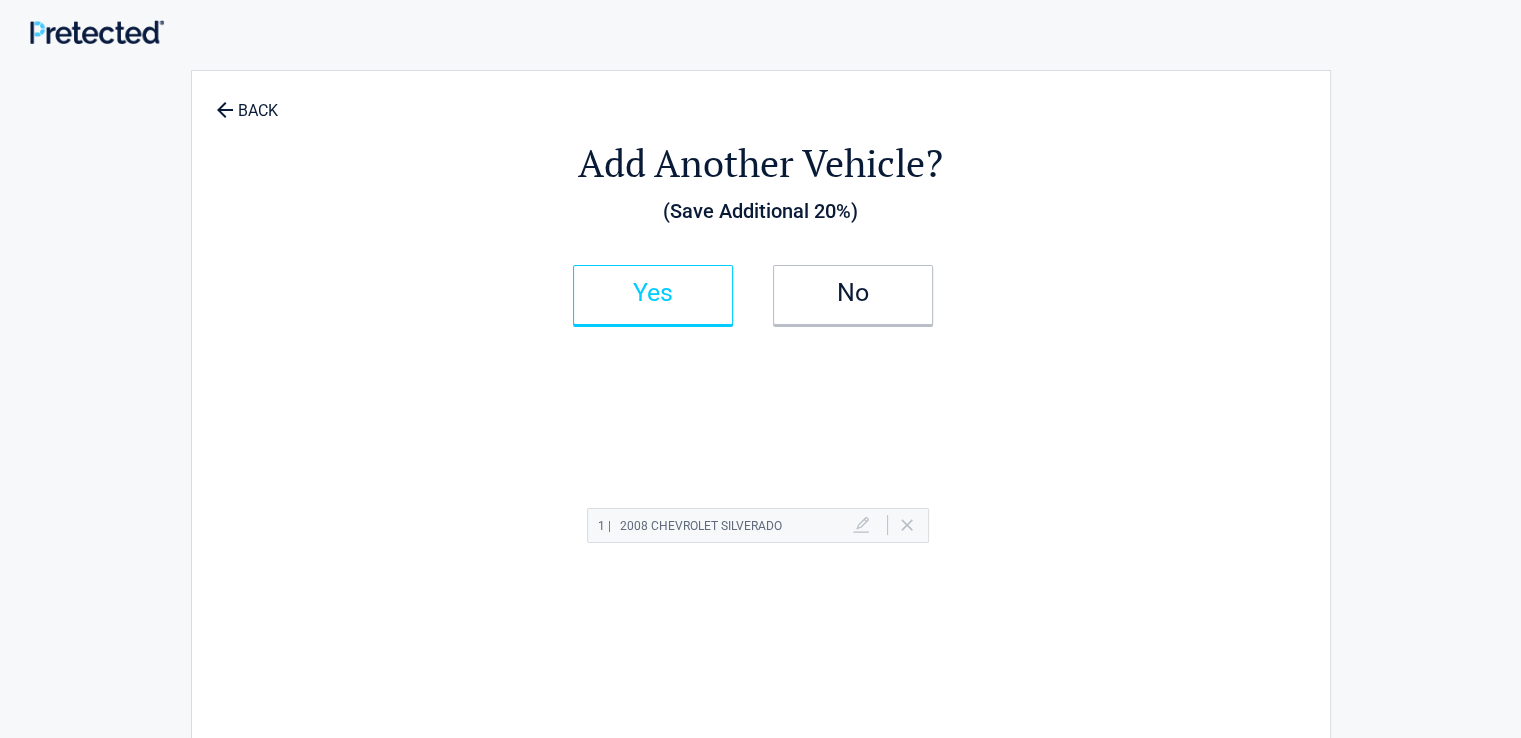 click on "Yes" at bounding box center [653, 295] 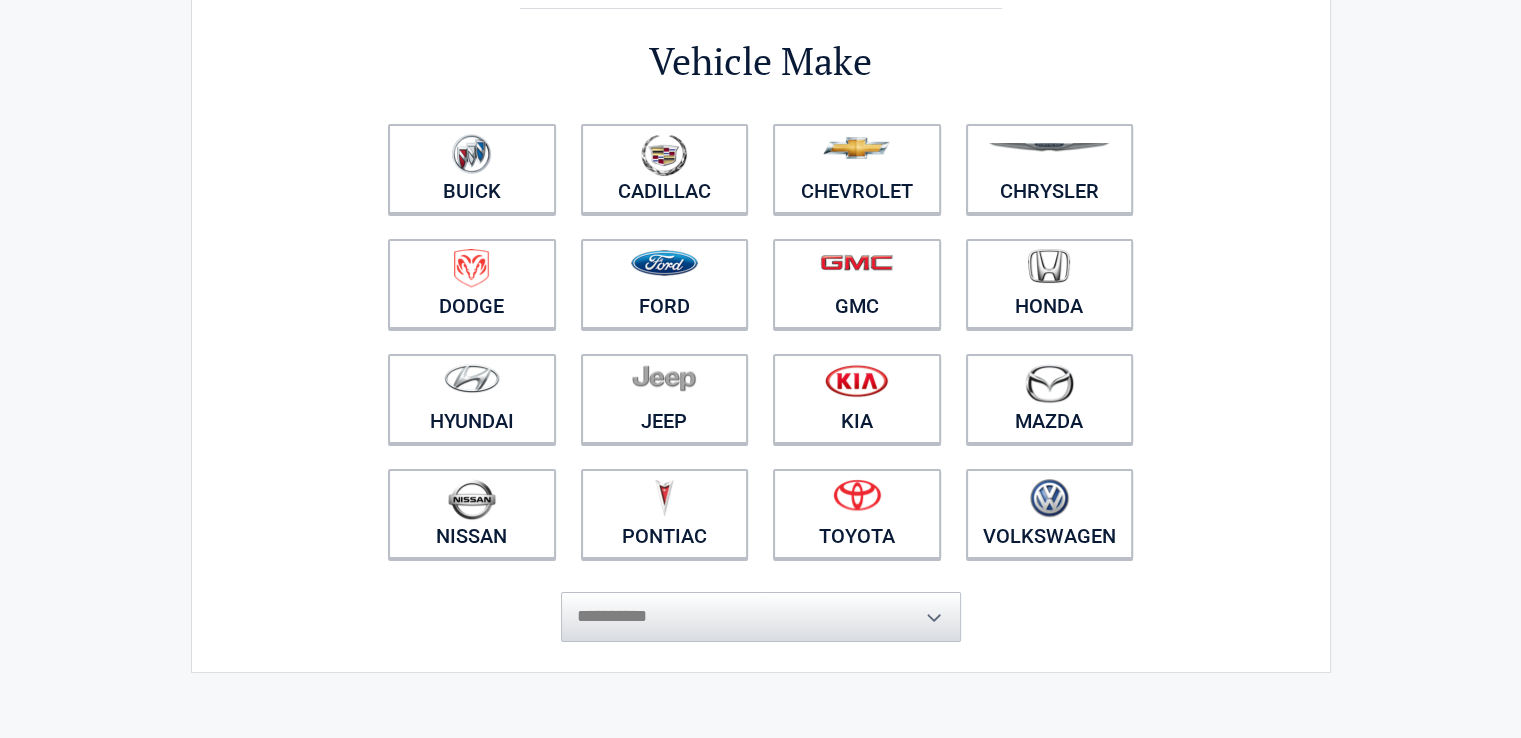 scroll, scrollTop: 200, scrollLeft: 0, axis: vertical 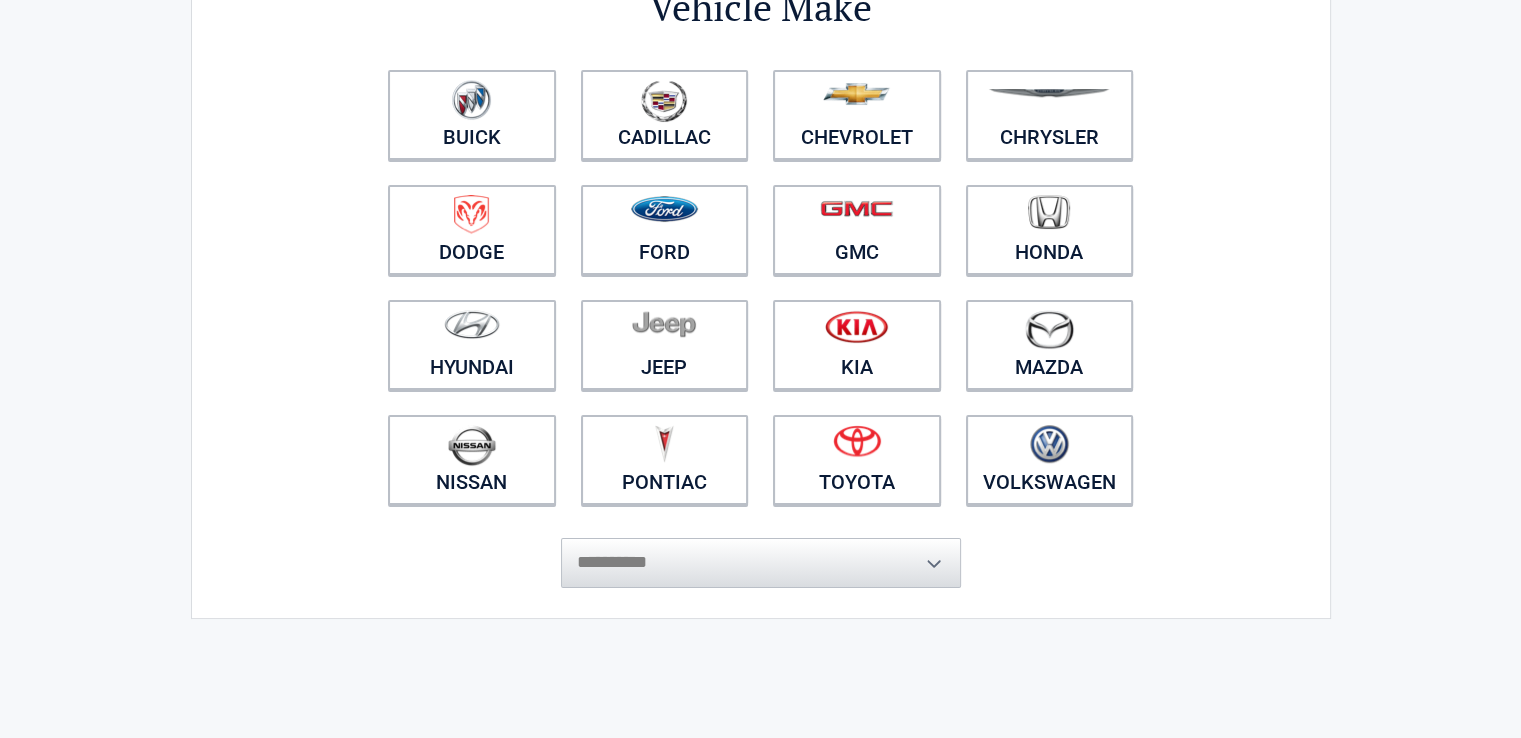 click on "**********" at bounding box center [761, 553] 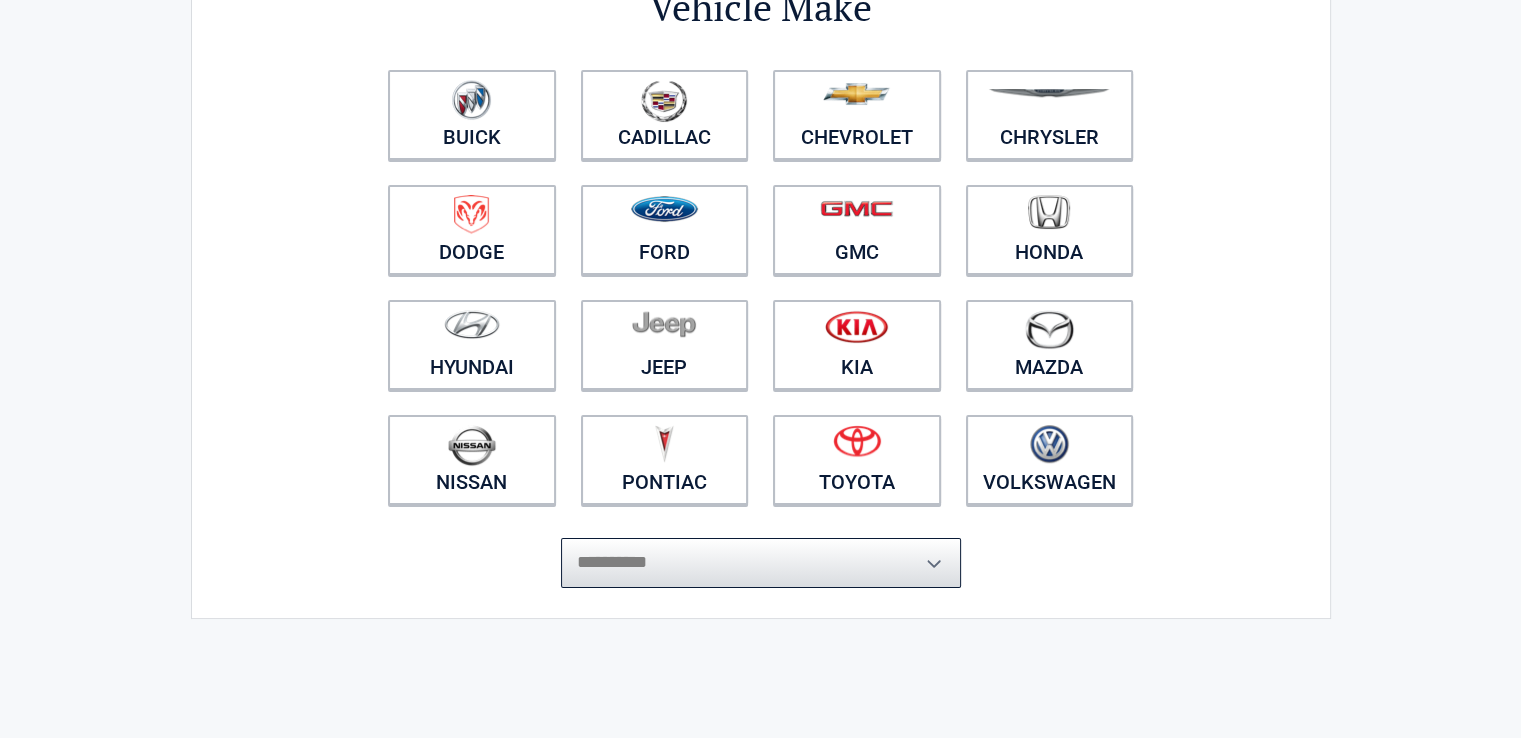 click on "[REDACTED]" at bounding box center (761, 563) 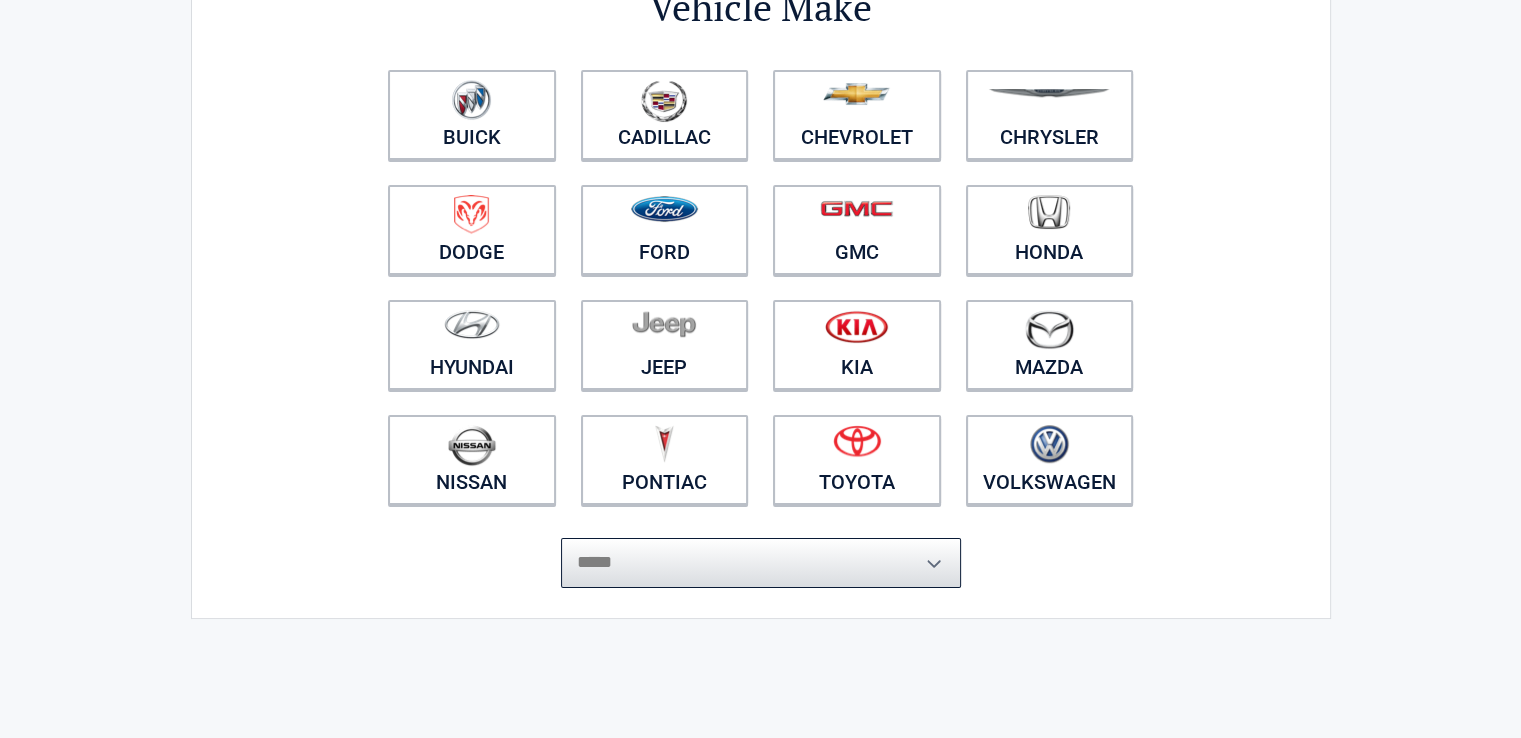 click on "[REDACTED]" at bounding box center [761, 563] 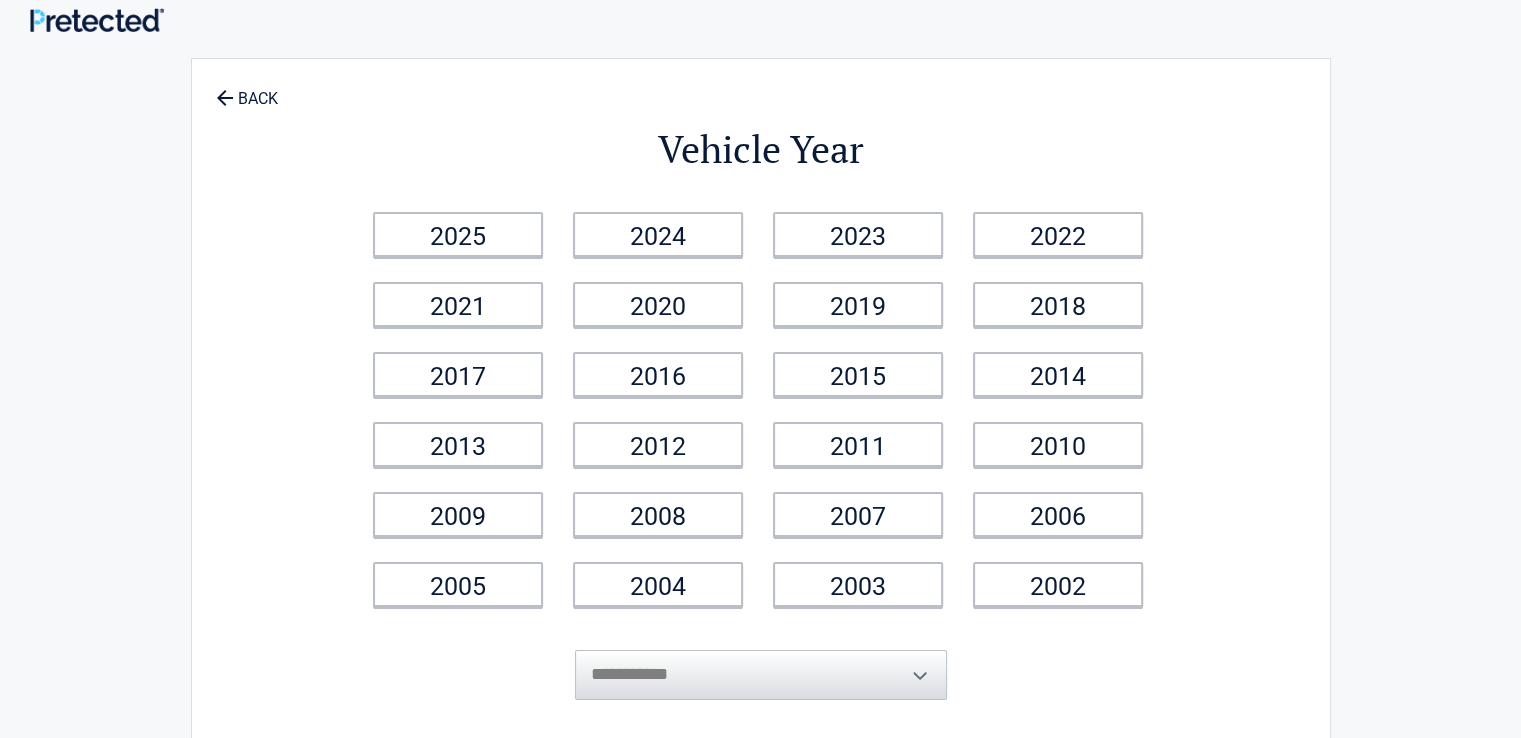 scroll, scrollTop: 0, scrollLeft: 0, axis: both 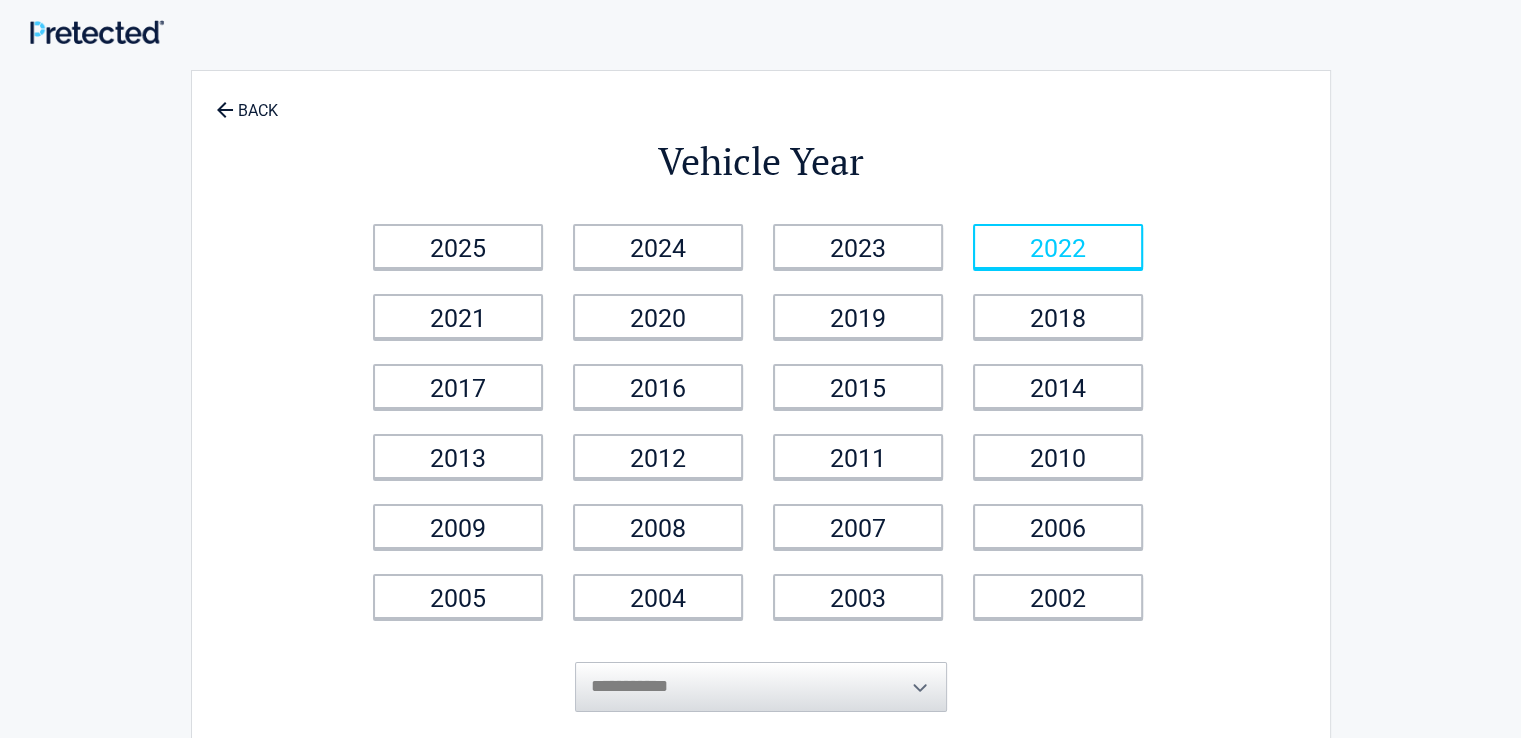 click on "2022" at bounding box center (458, 246) 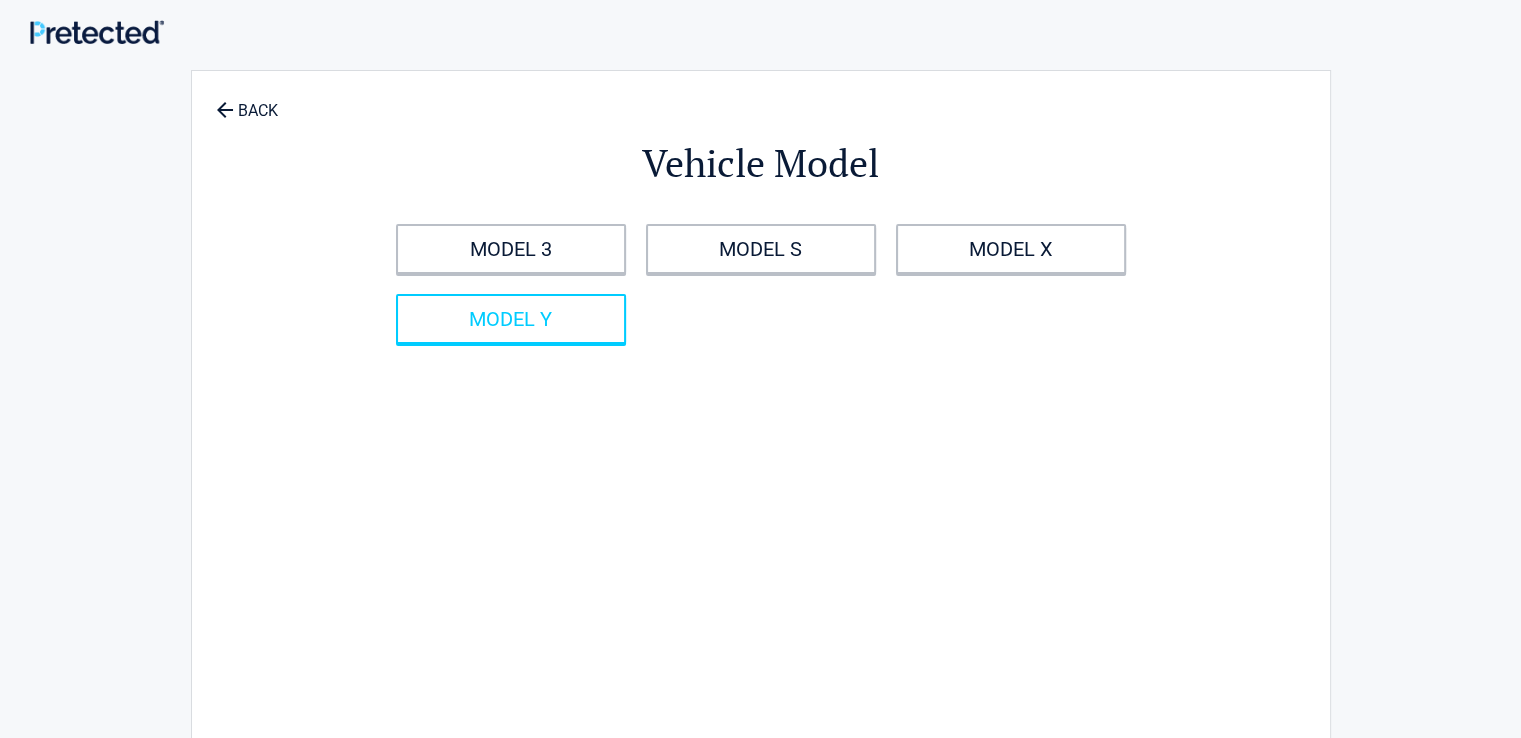 click on "[Vehicle Model]" at bounding box center [511, 319] 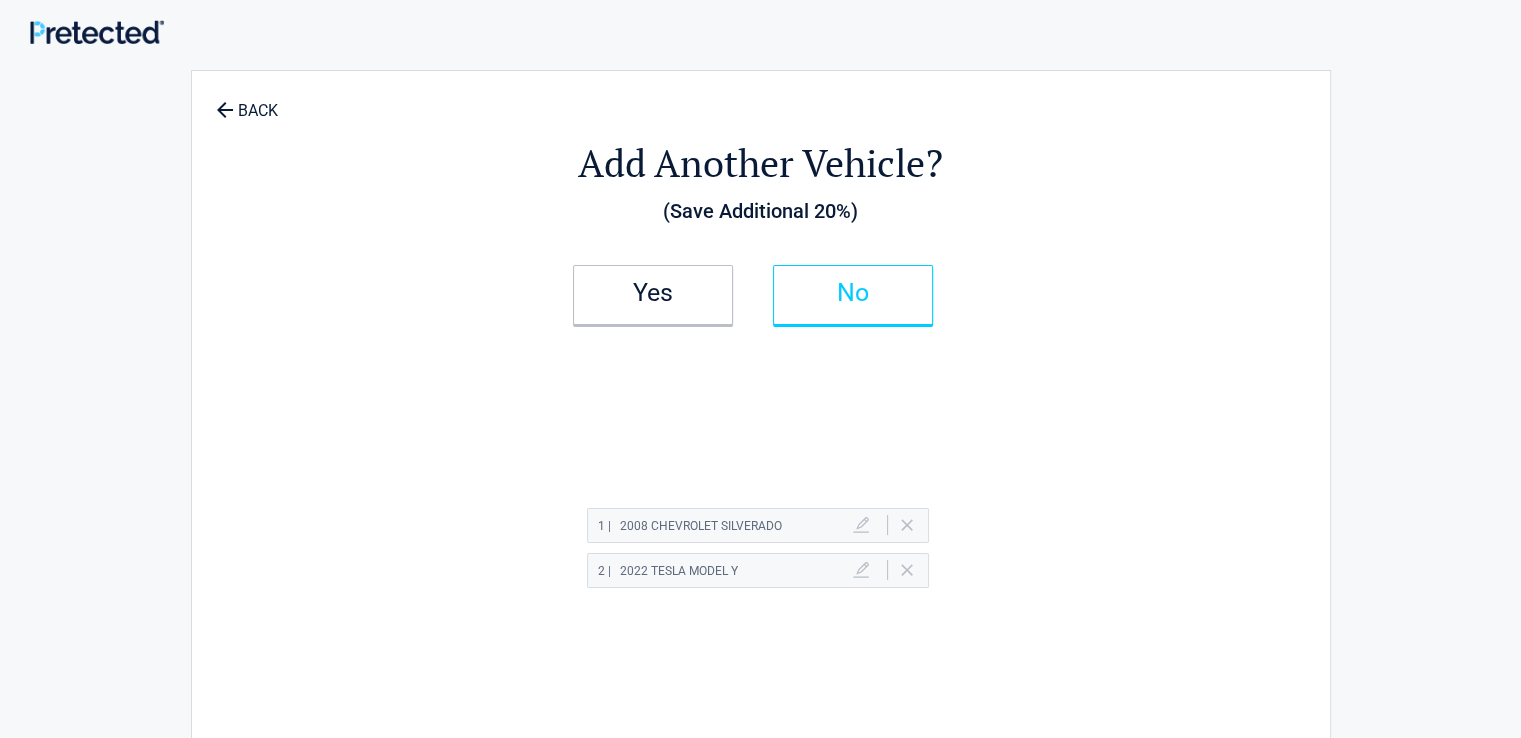 click on "No" at bounding box center [653, 293] 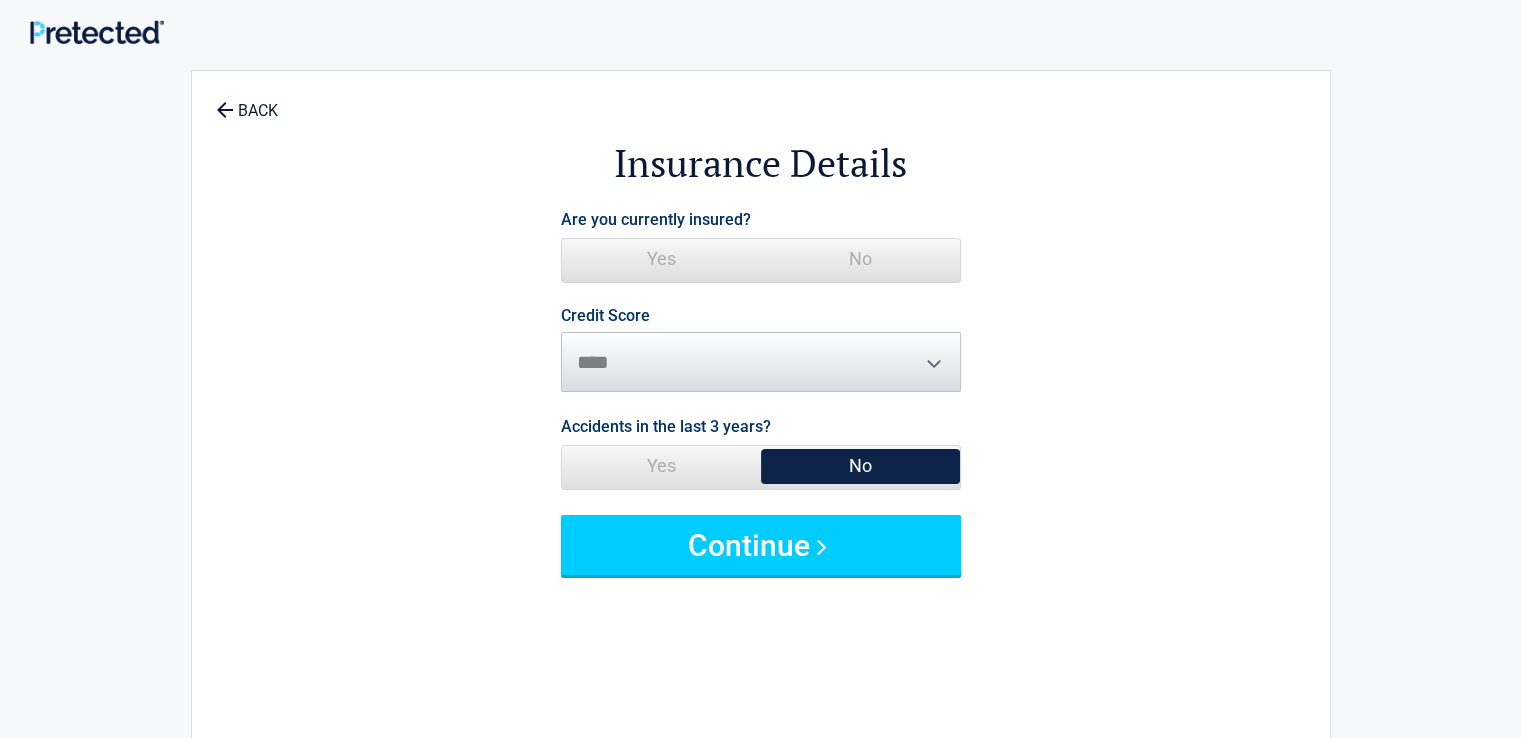 click on "Yes" at bounding box center [661, 259] 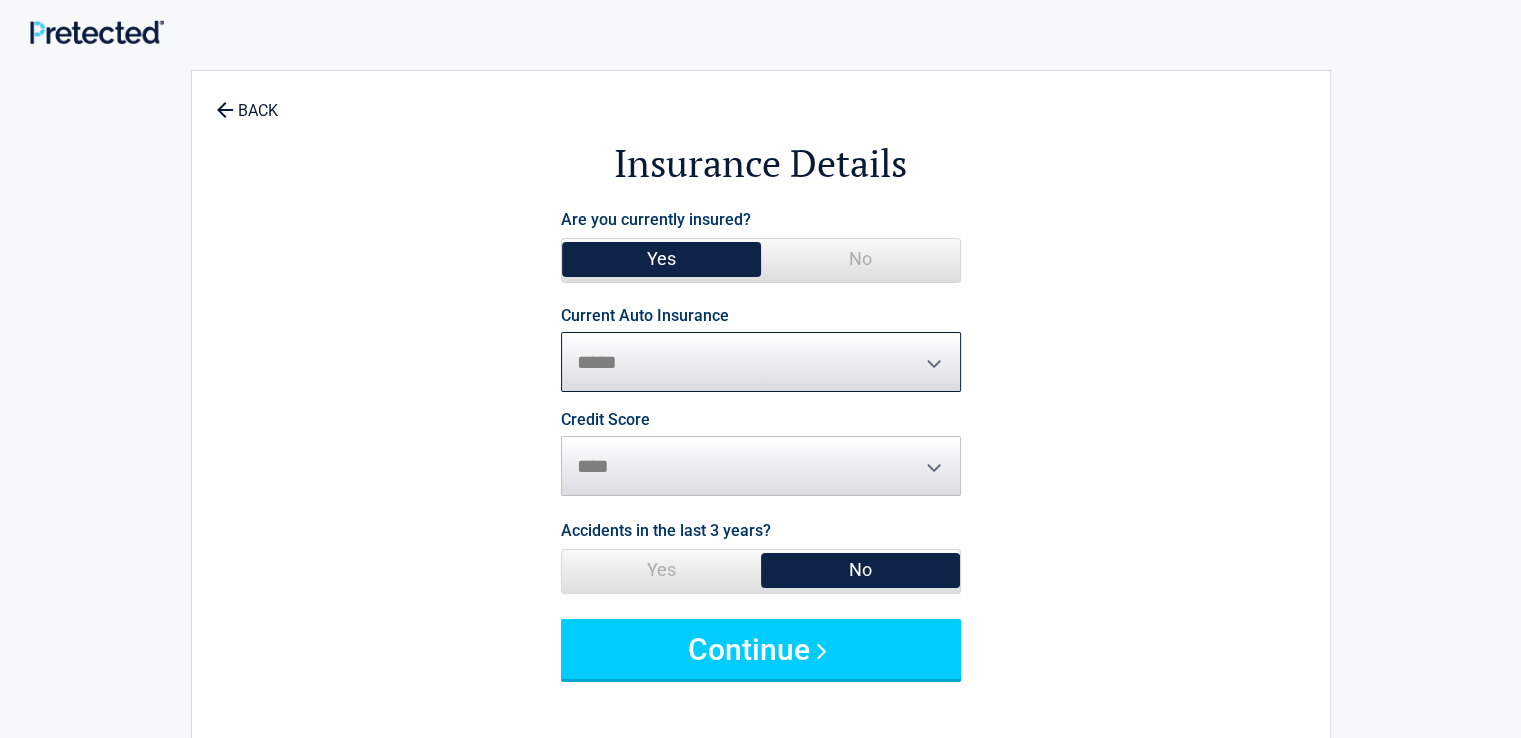 click on "**********" at bounding box center [761, 362] 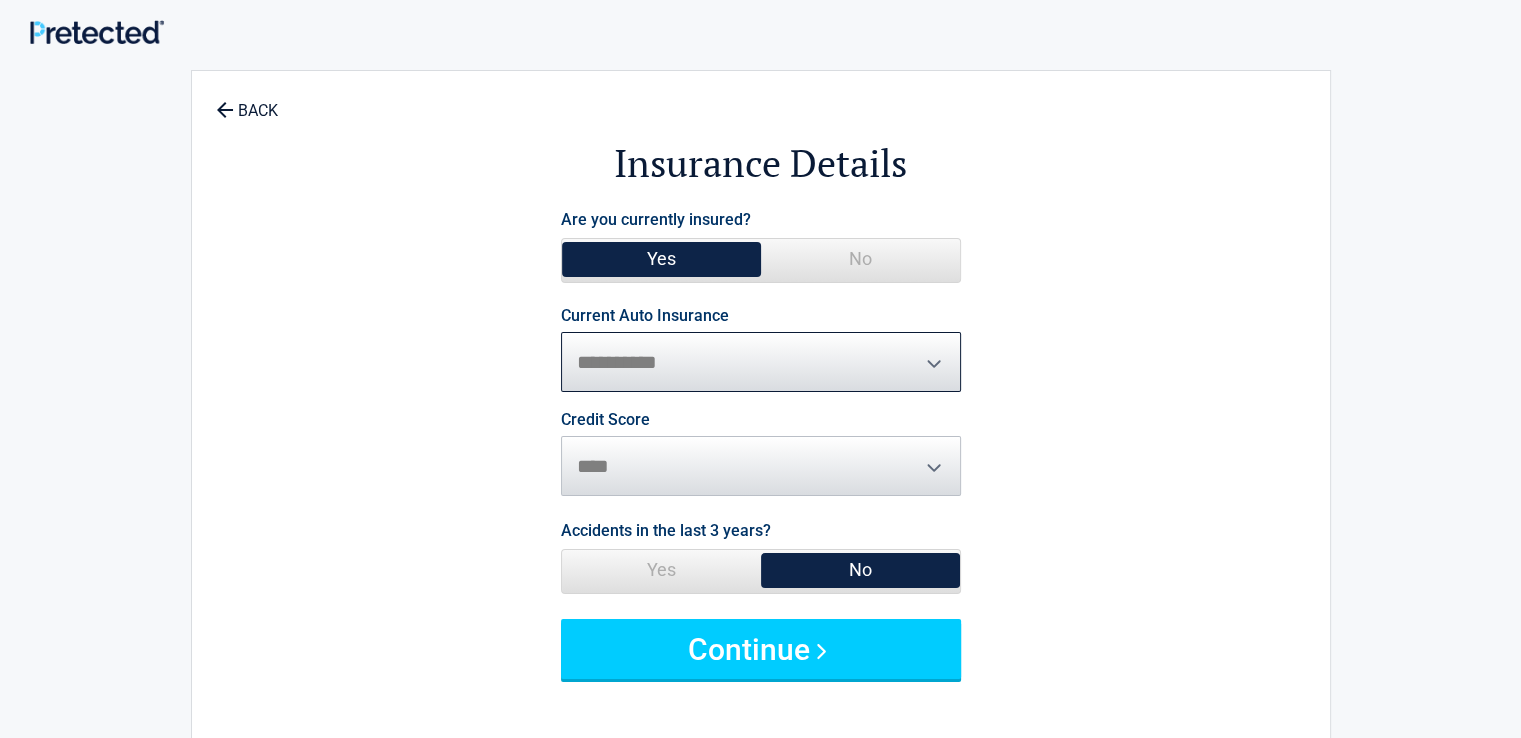 click on "**********" at bounding box center [761, 362] 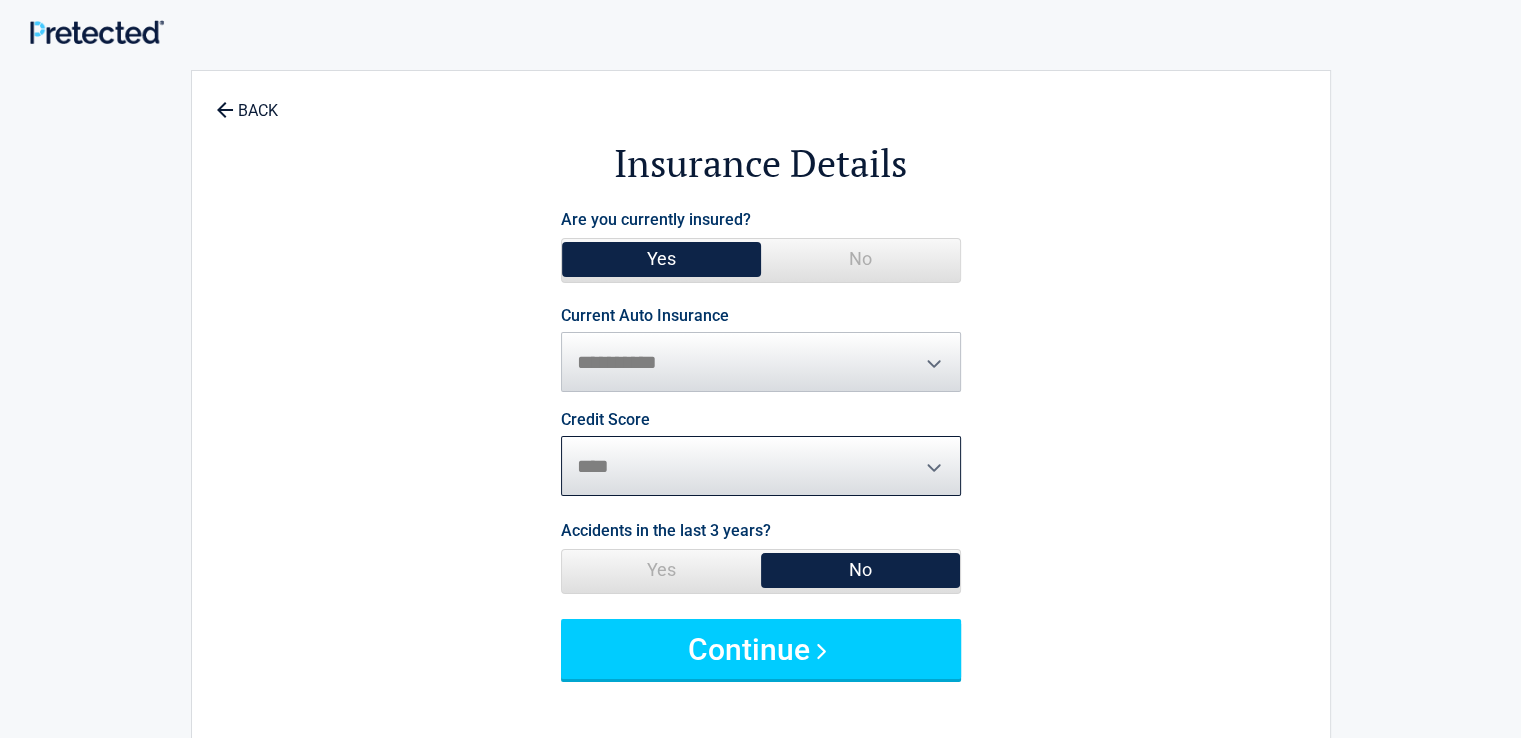 click on "*********
****
*******
****" at bounding box center [761, 466] 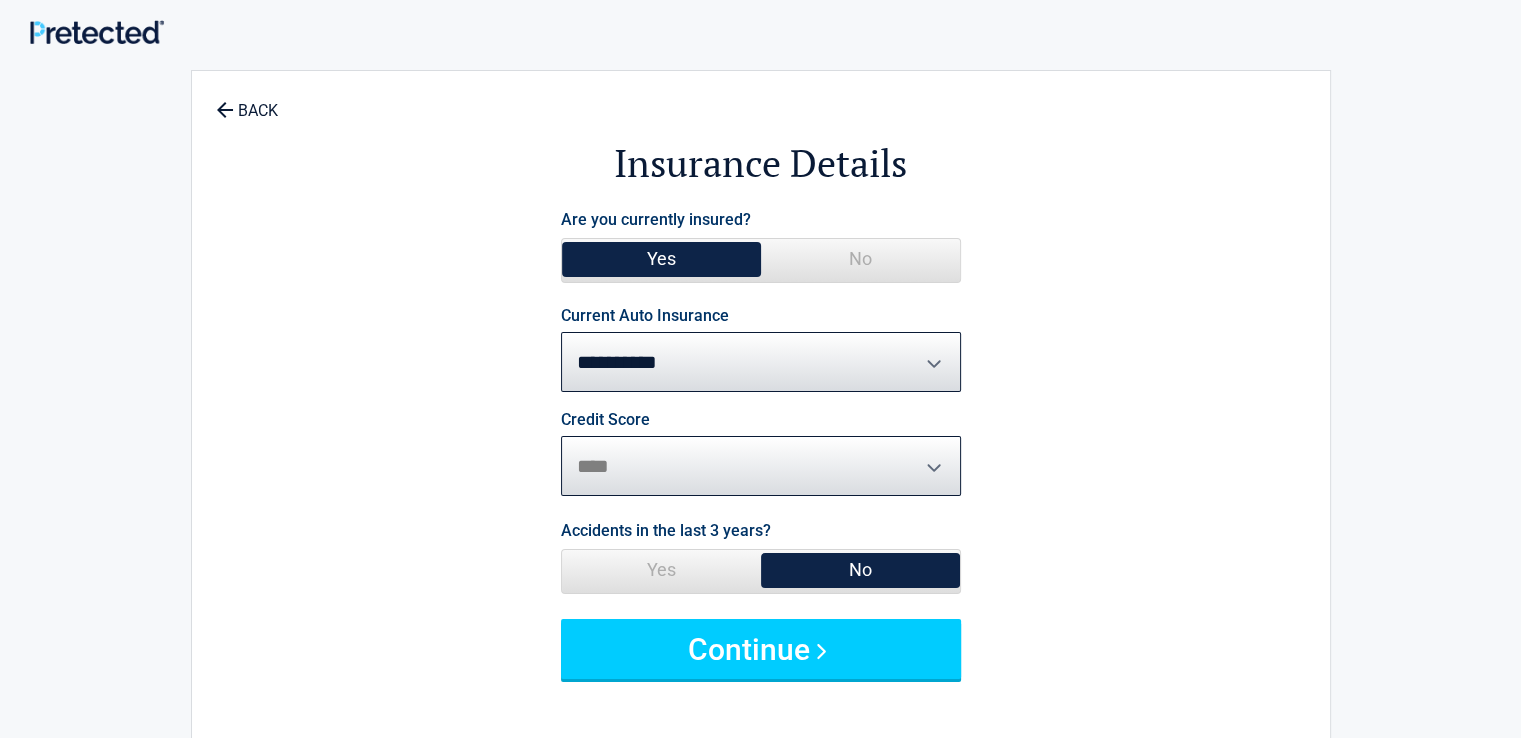select on "*********" 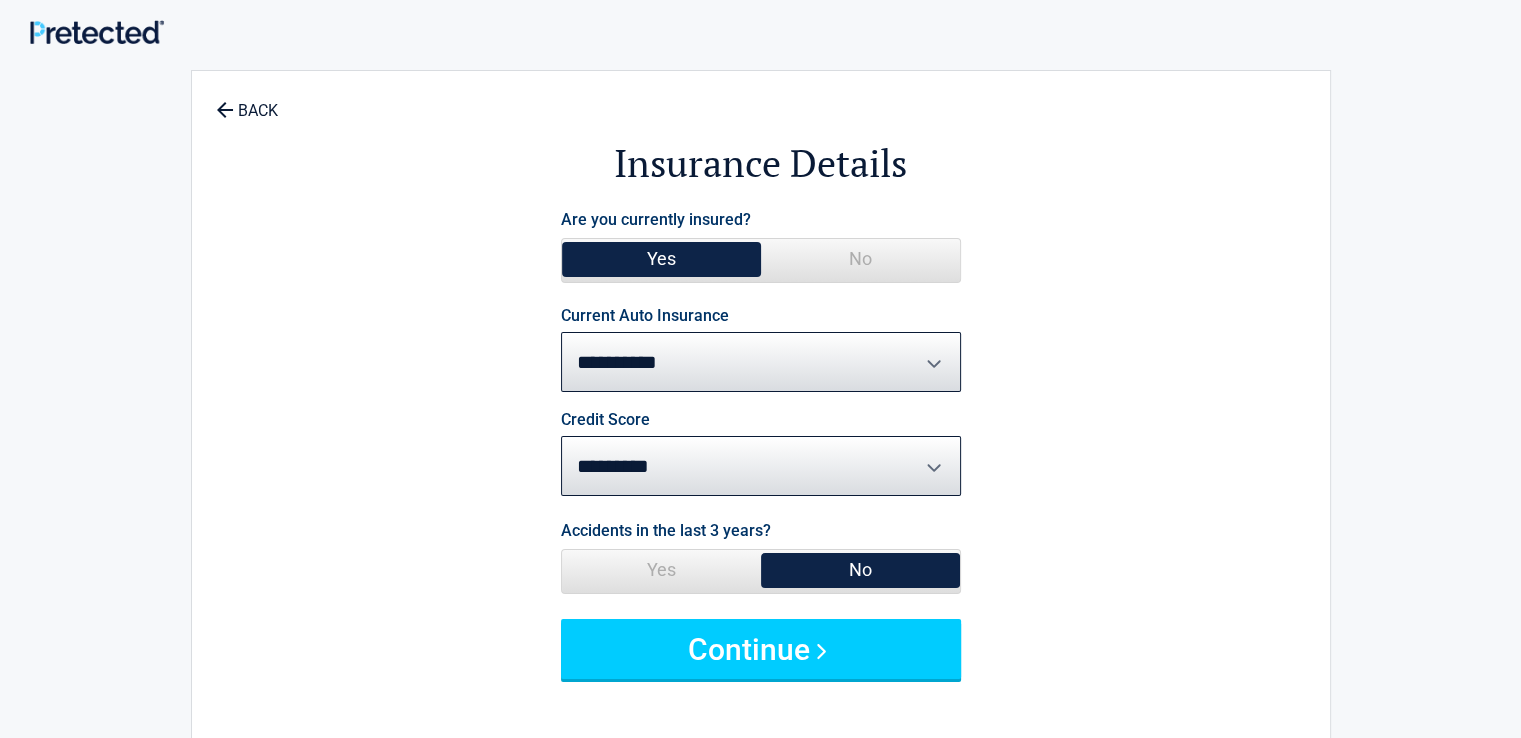 click on "**********" at bounding box center (761, 442) 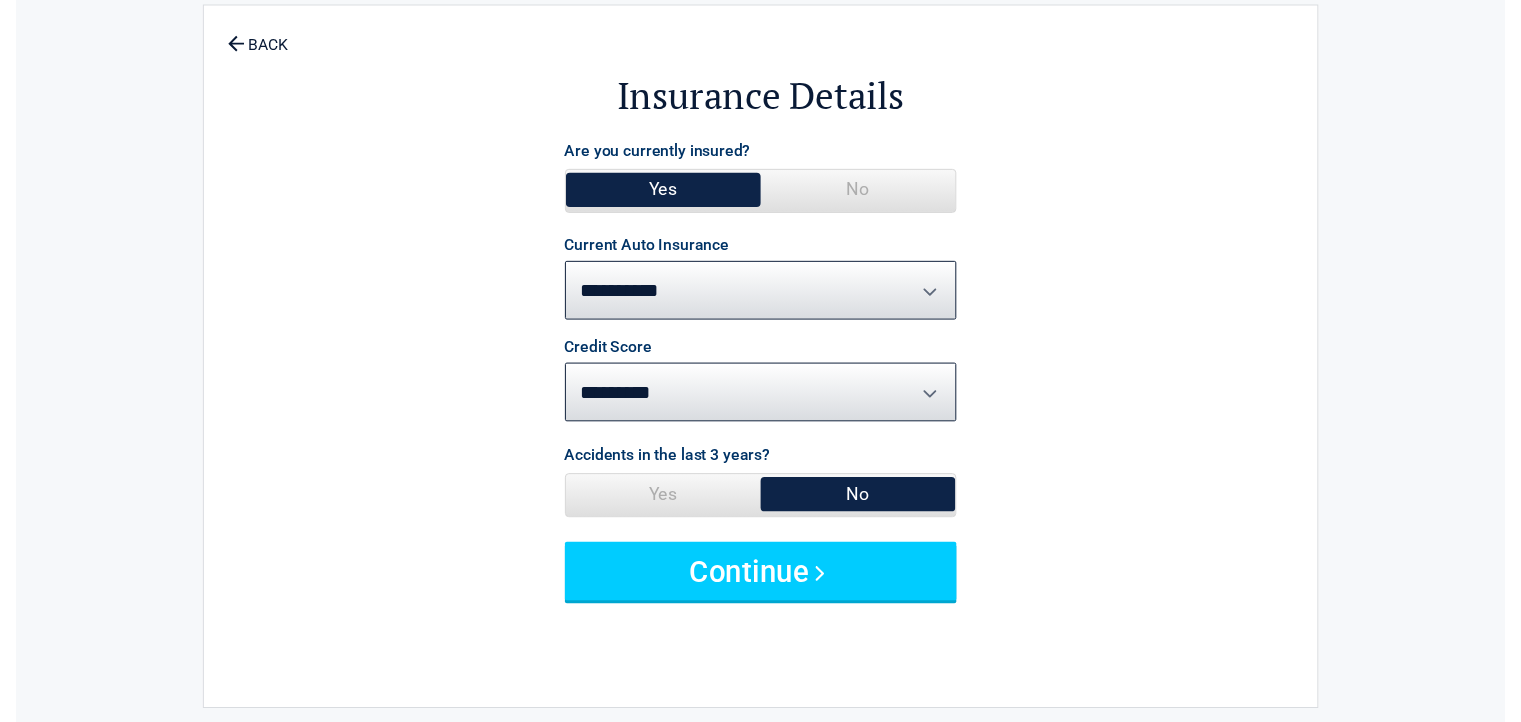 scroll, scrollTop: 100, scrollLeft: 0, axis: vertical 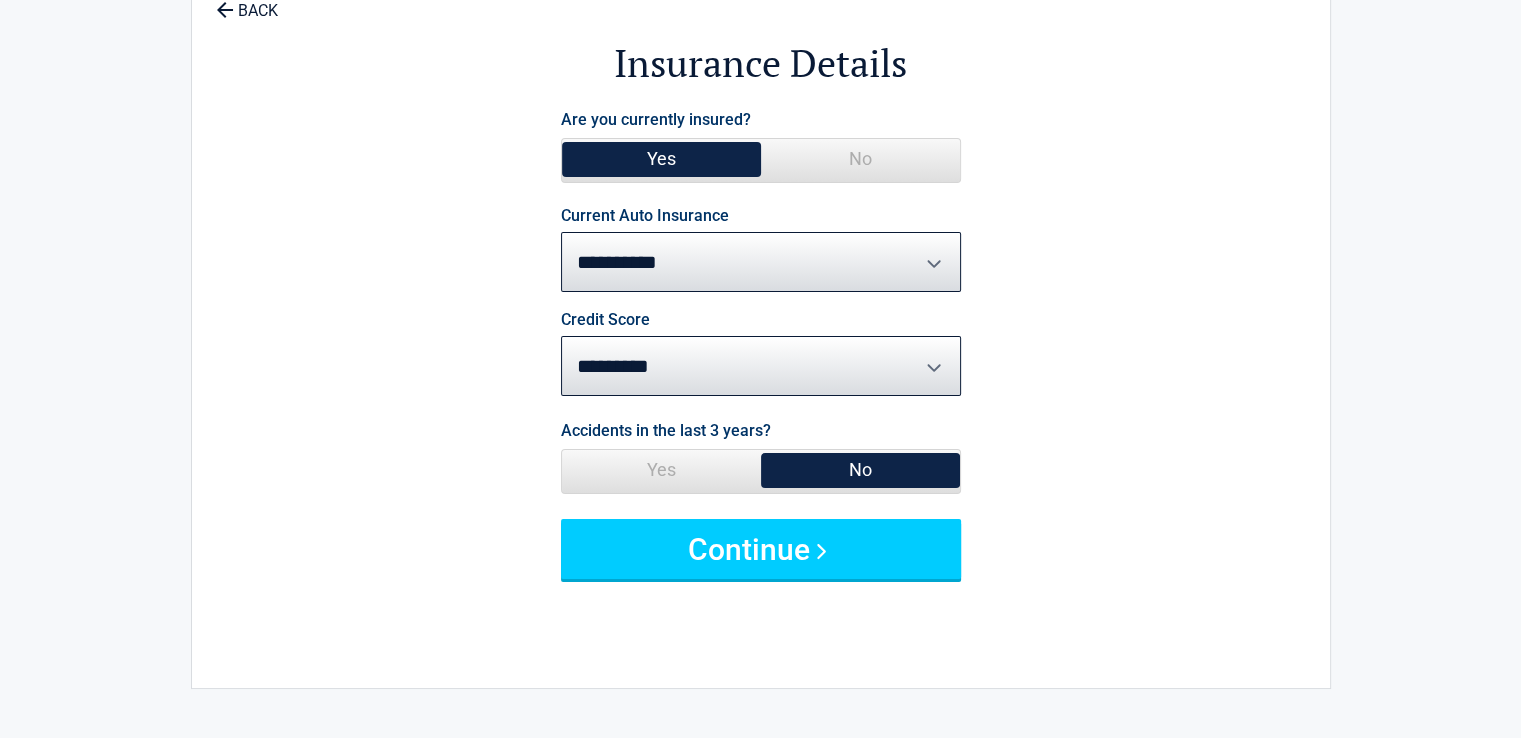 click on "Yes" at bounding box center [661, 470] 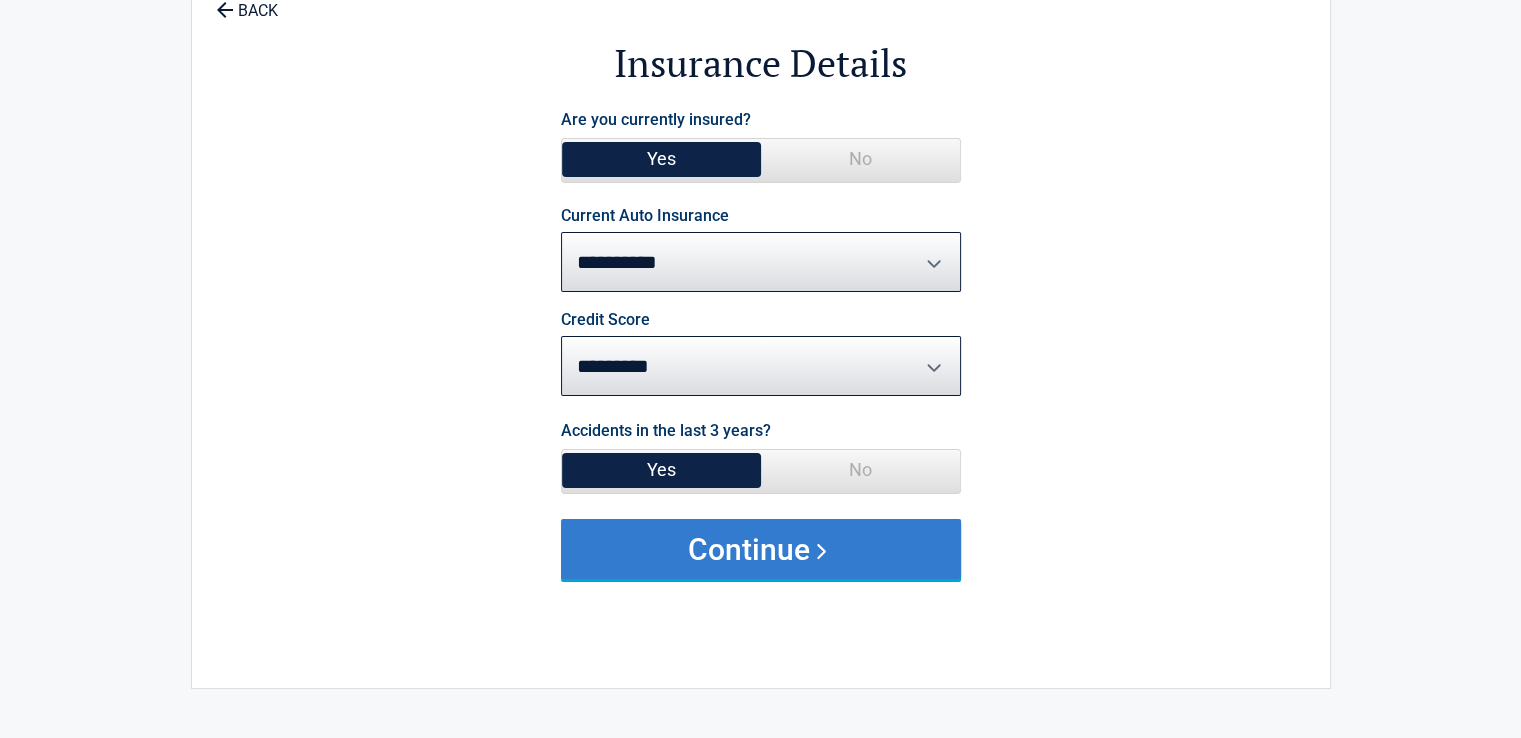 click on "Continue" at bounding box center (761, 549) 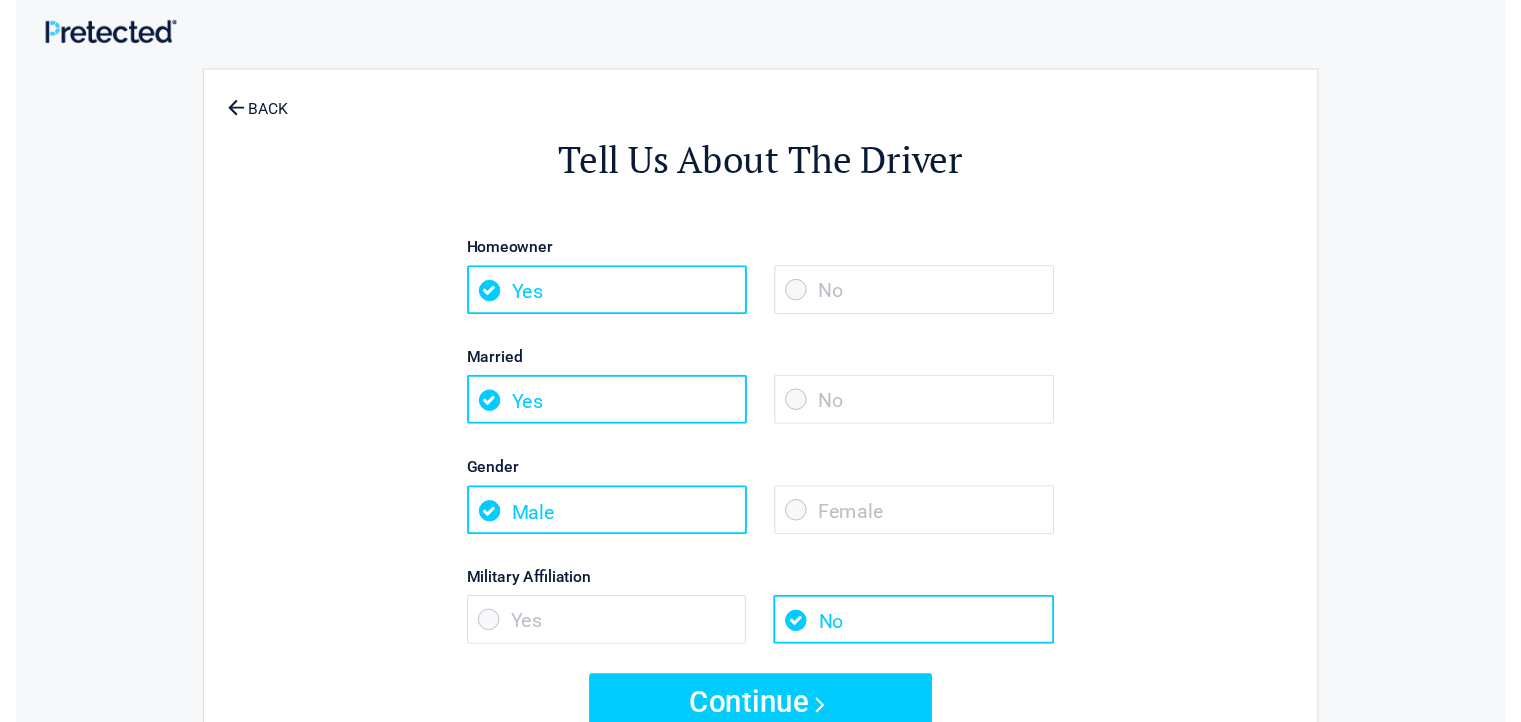 scroll, scrollTop: 100, scrollLeft: 0, axis: vertical 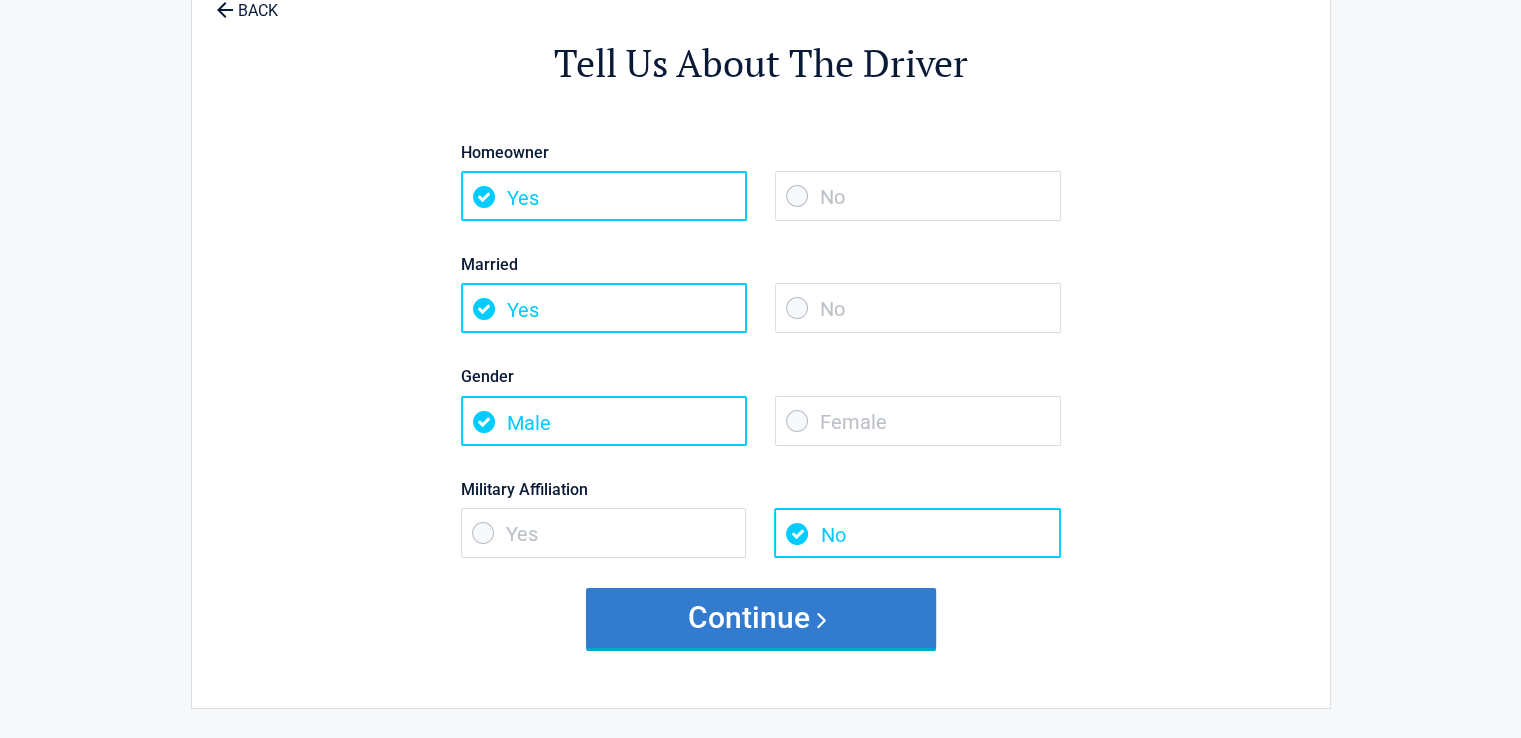 click on "Continue" at bounding box center [761, 618] 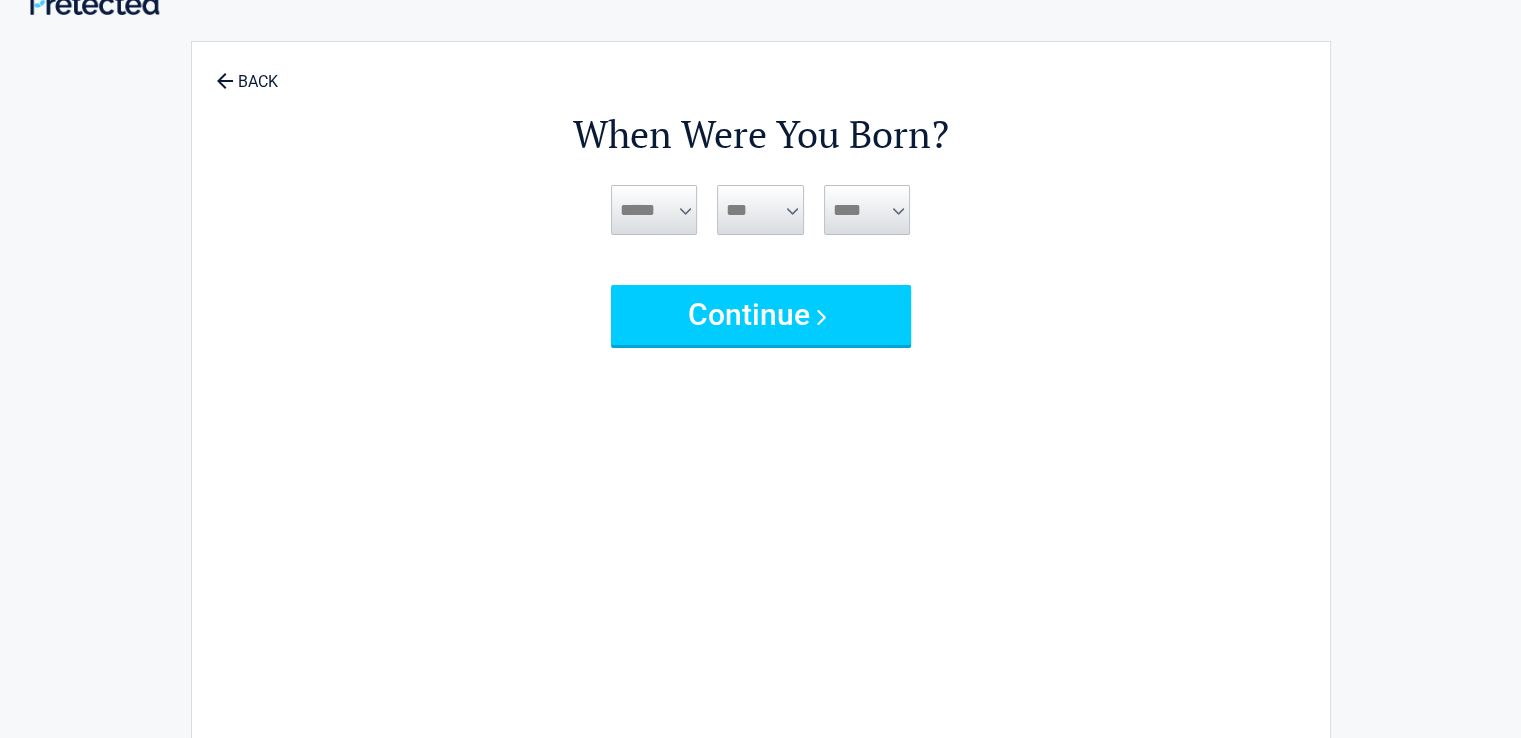 scroll, scrollTop: 0, scrollLeft: 0, axis: both 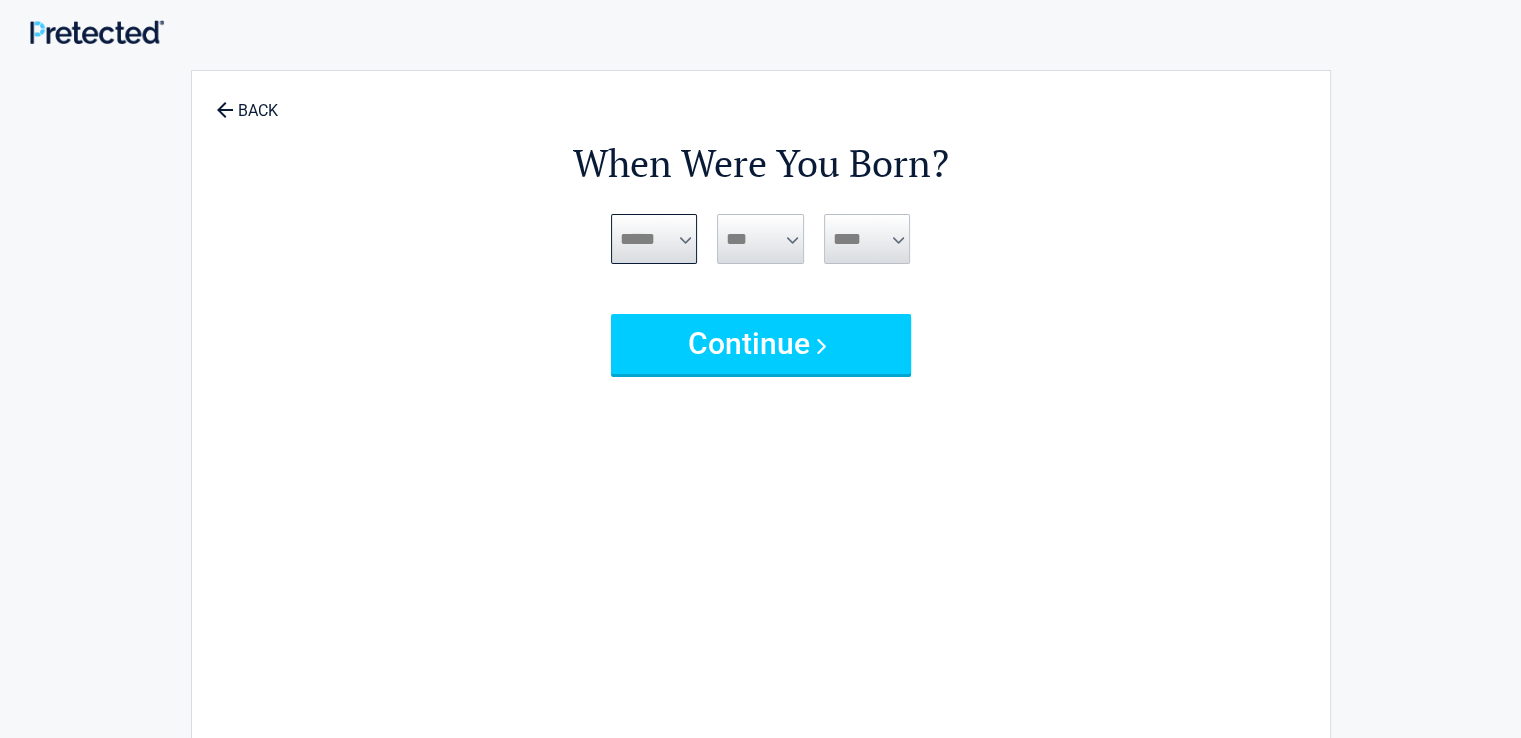 click on "*****
***
***
***
***
***
***
***
***
***
***
***
***" at bounding box center (654, 239) 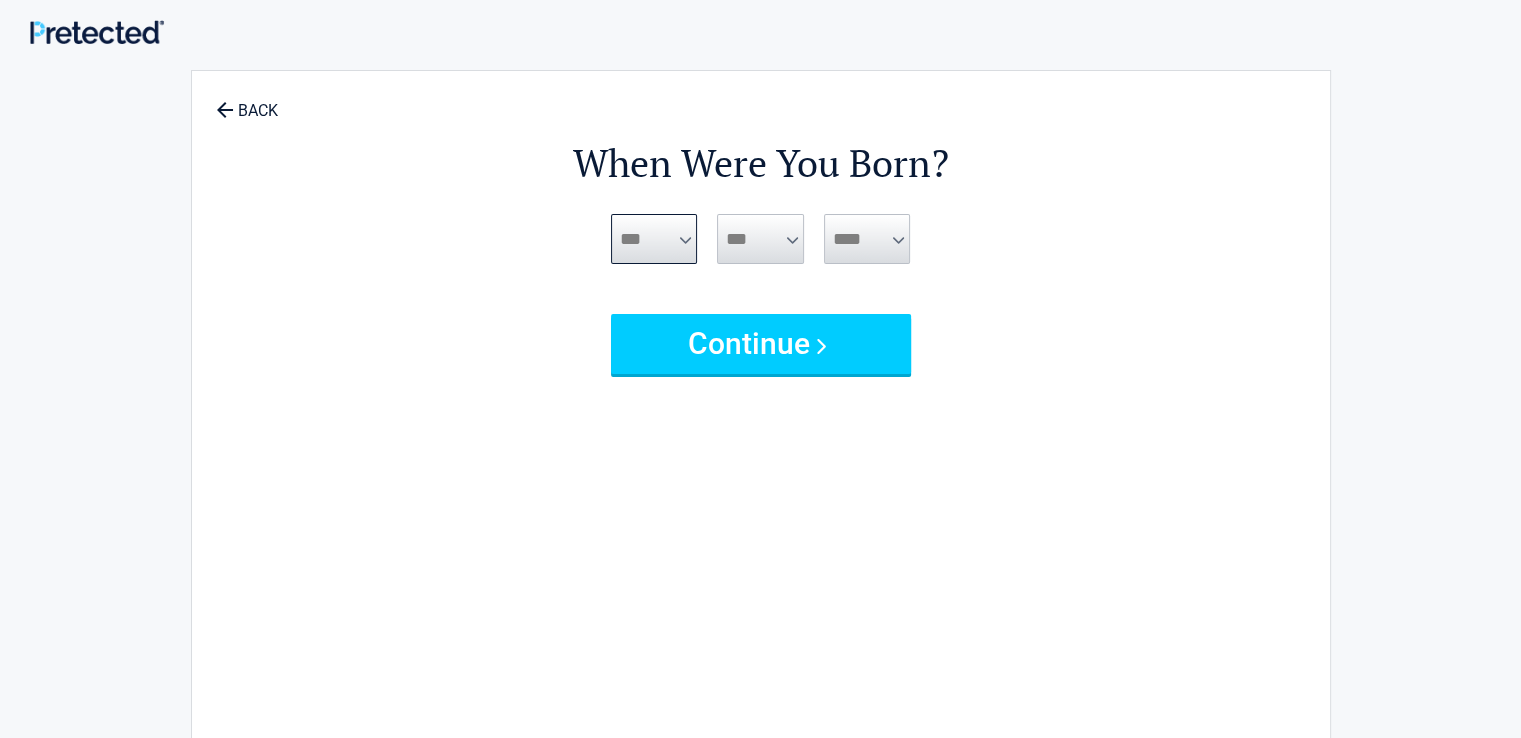 click on "*****
***
***
***
***
***
***
***
***
***
***
***
***" at bounding box center (654, 239) 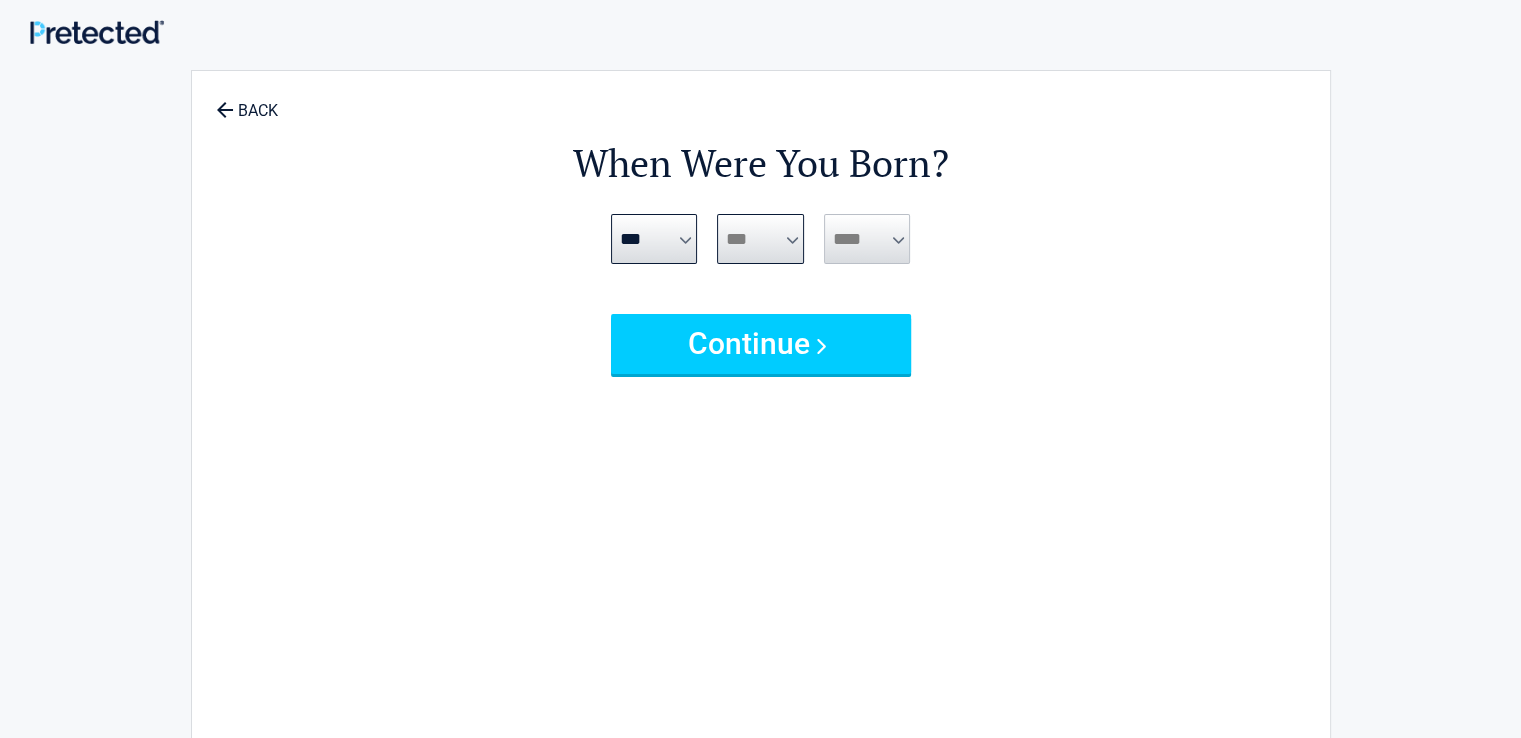 click on "*** * * * * * * * * * ** ** ** ** ** ** ** ** ** ** ** ** ** ** ** ** ** ** ** ** ** **" at bounding box center (760, 239) 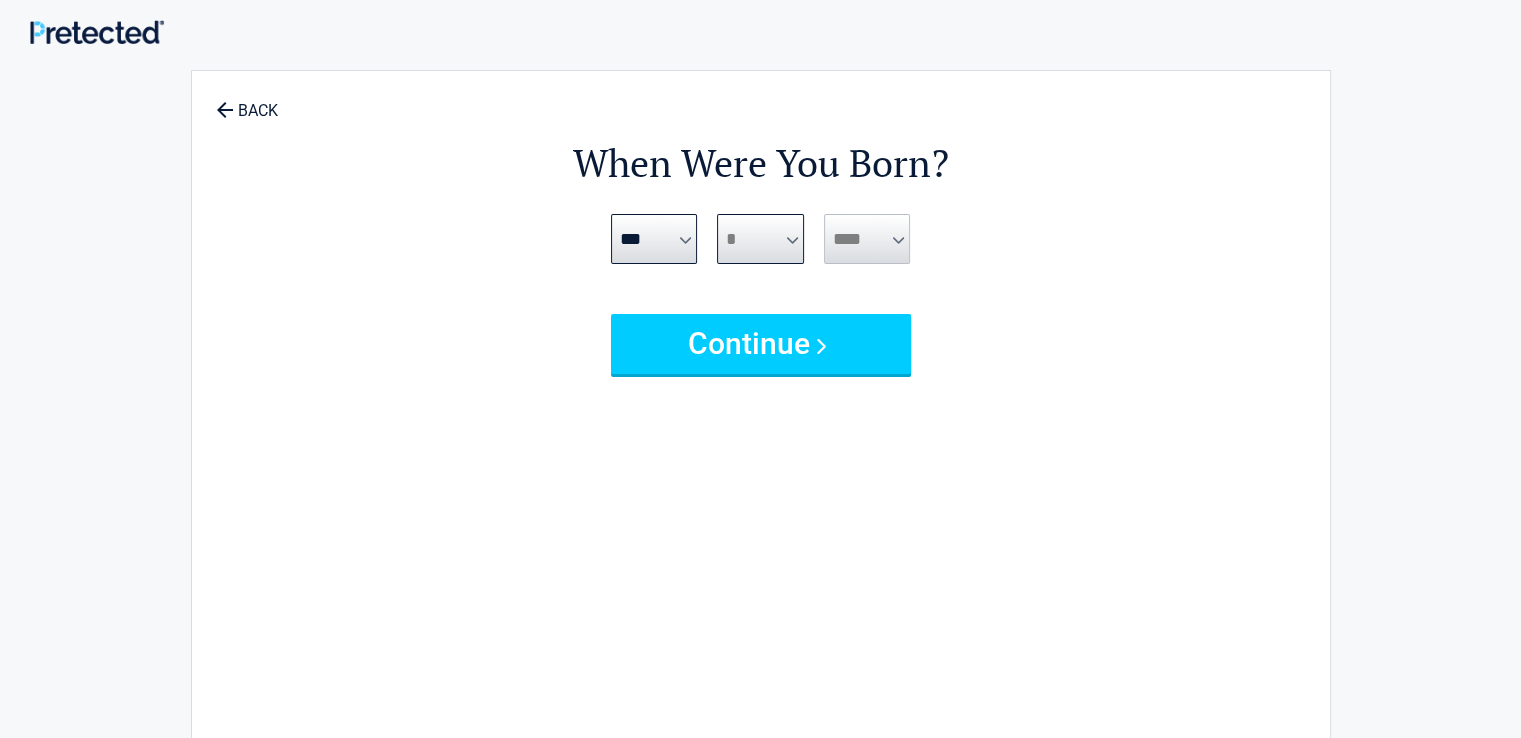click on "*** * * * * * * * * * ** ** ** ** ** ** ** ** ** ** ** ** ** ** ** ** ** ** ** ** ** **" at bounding box center (760, 239) 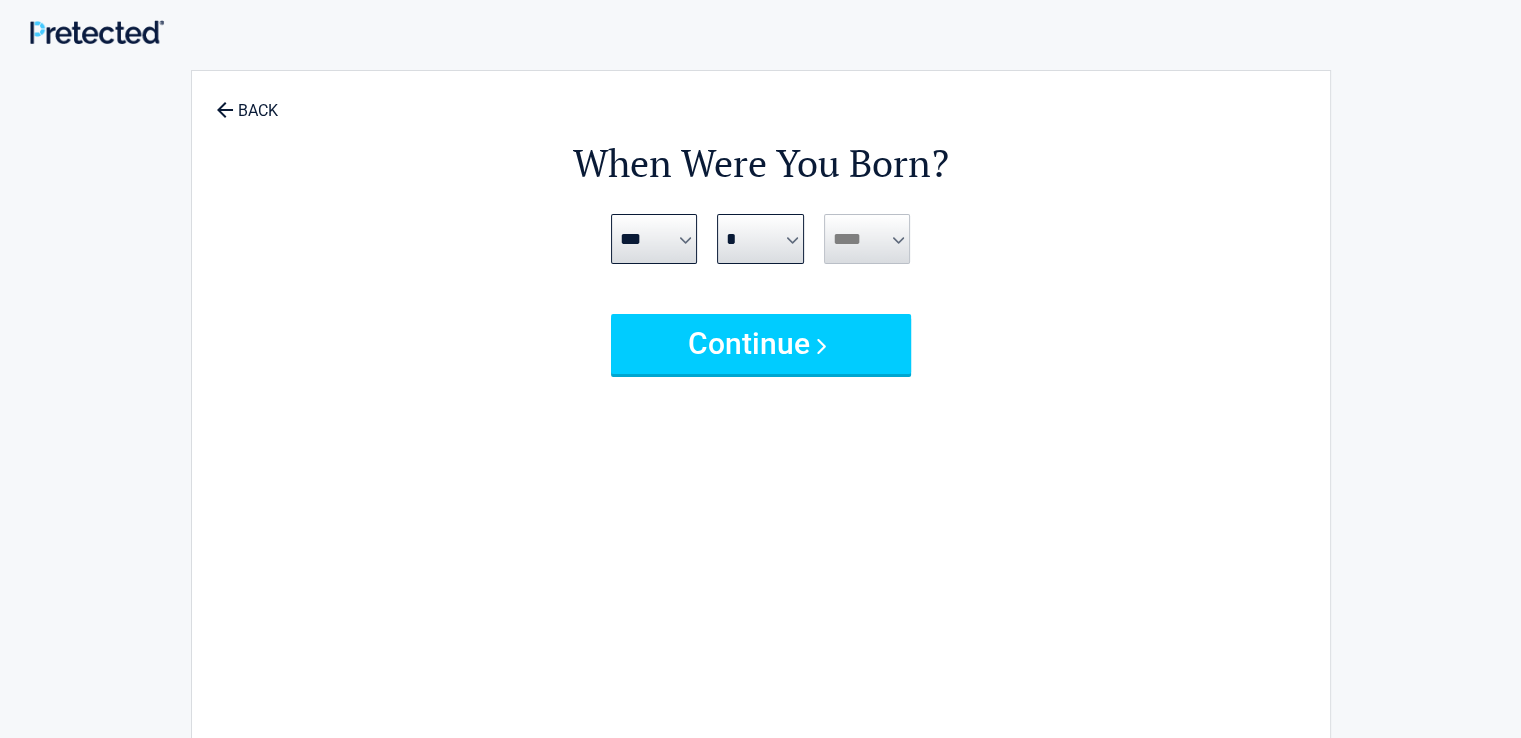 click on "****
****
****
****
****
****
****
****
****
****
****
****
****
****
****
****
****
****
****
****
****
****
****
****
****
****
****
****
****
****
****
****
****
****
****
****
****
****
****
****
****
****
****
****
****
****
****
****
****
****
****
****
****
****
****
****
****
****
****
****
****
****
**** ****" at bounding box center (654, 239) 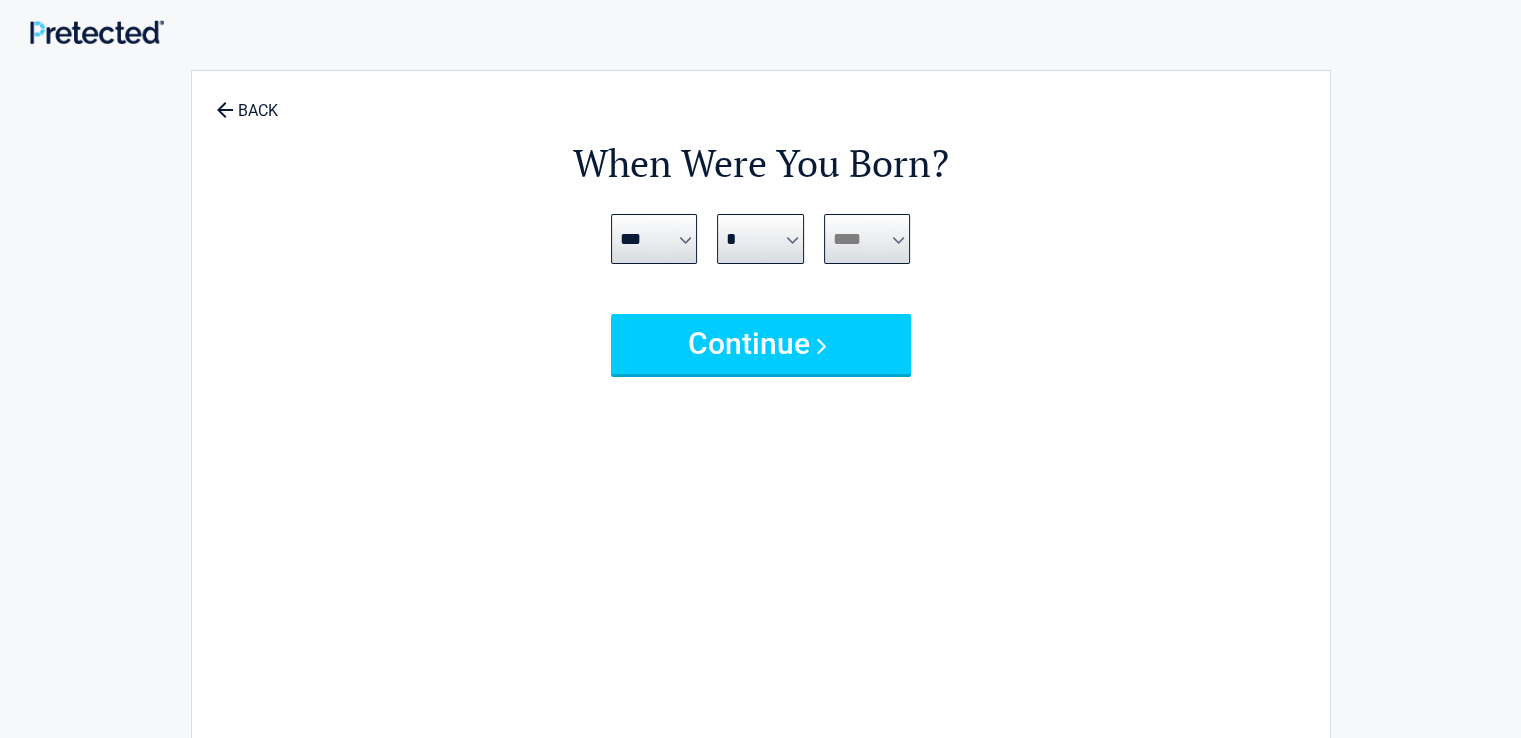 click on "****
****
****
****
****
****
****
****
****
****
****
****
****
****
****
****
****
****
****
****
****
****
****
****
****
****
****
****
****
****
****
****
****
****
****
****
****
****
****
****
****
****
****
****
****
****
****
****
****
****
****
****
****
****
****
****
****
****
****
****
****
****
****
****" at bounding box center [867, 239] 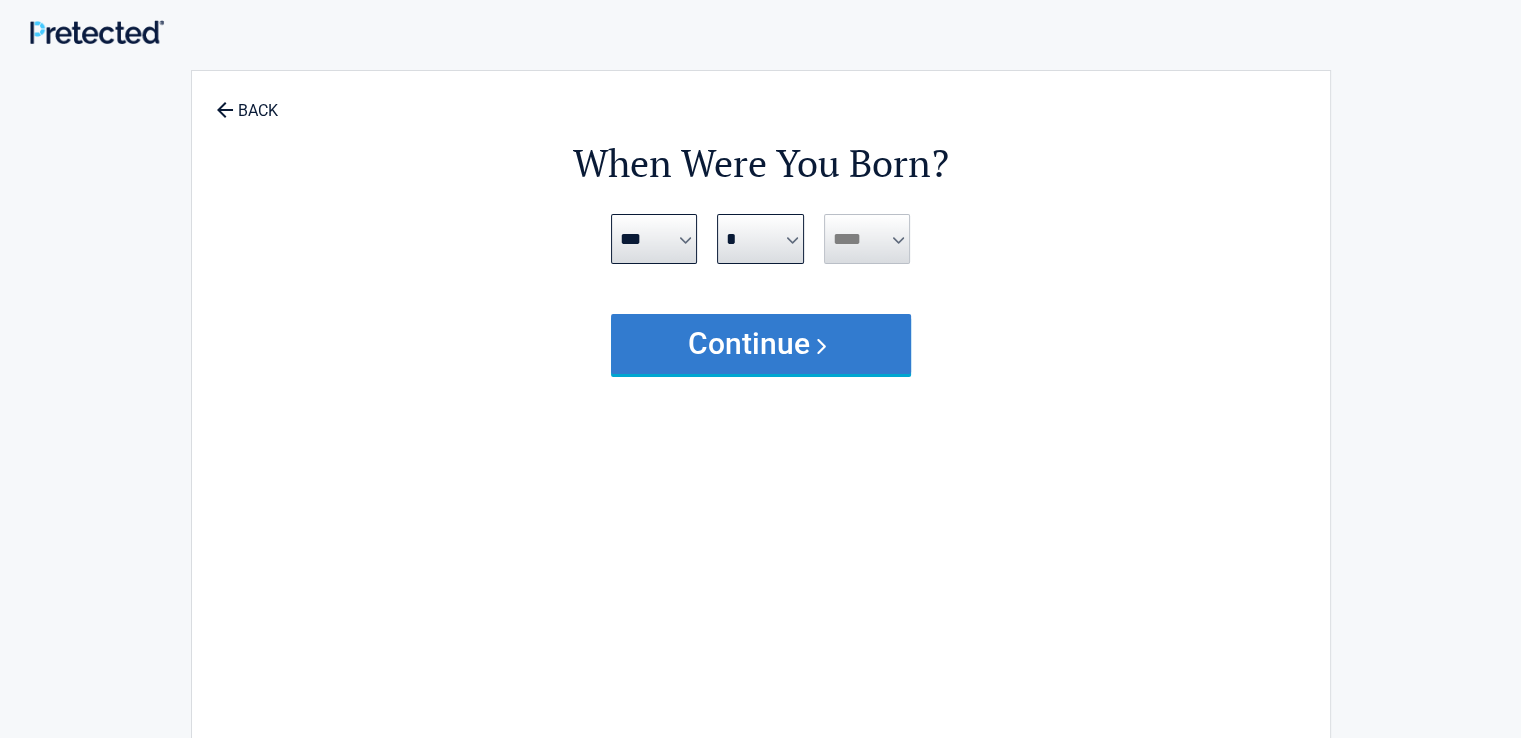 click on "Continue" at bounding box center (761, 344) 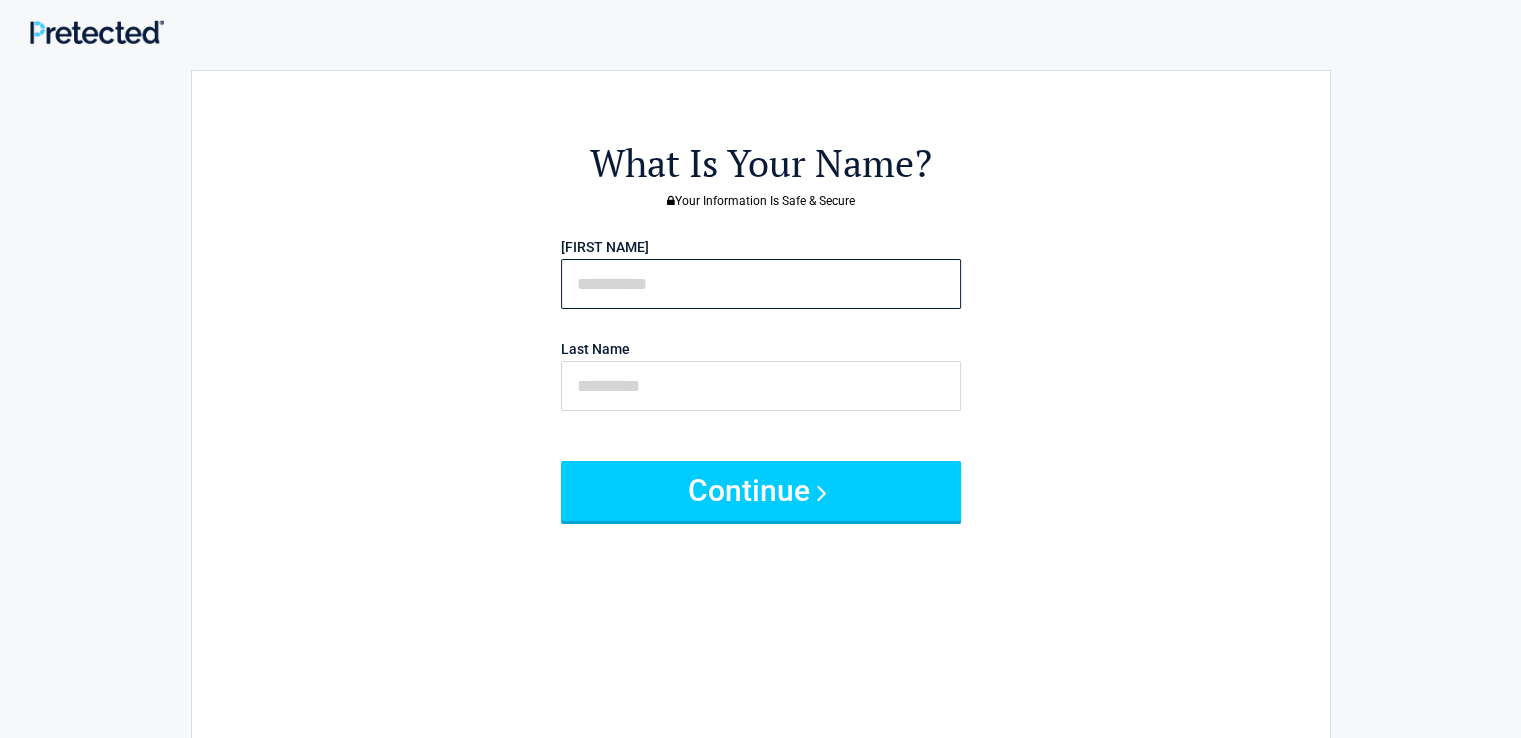 click at bounding box center (761, 284) 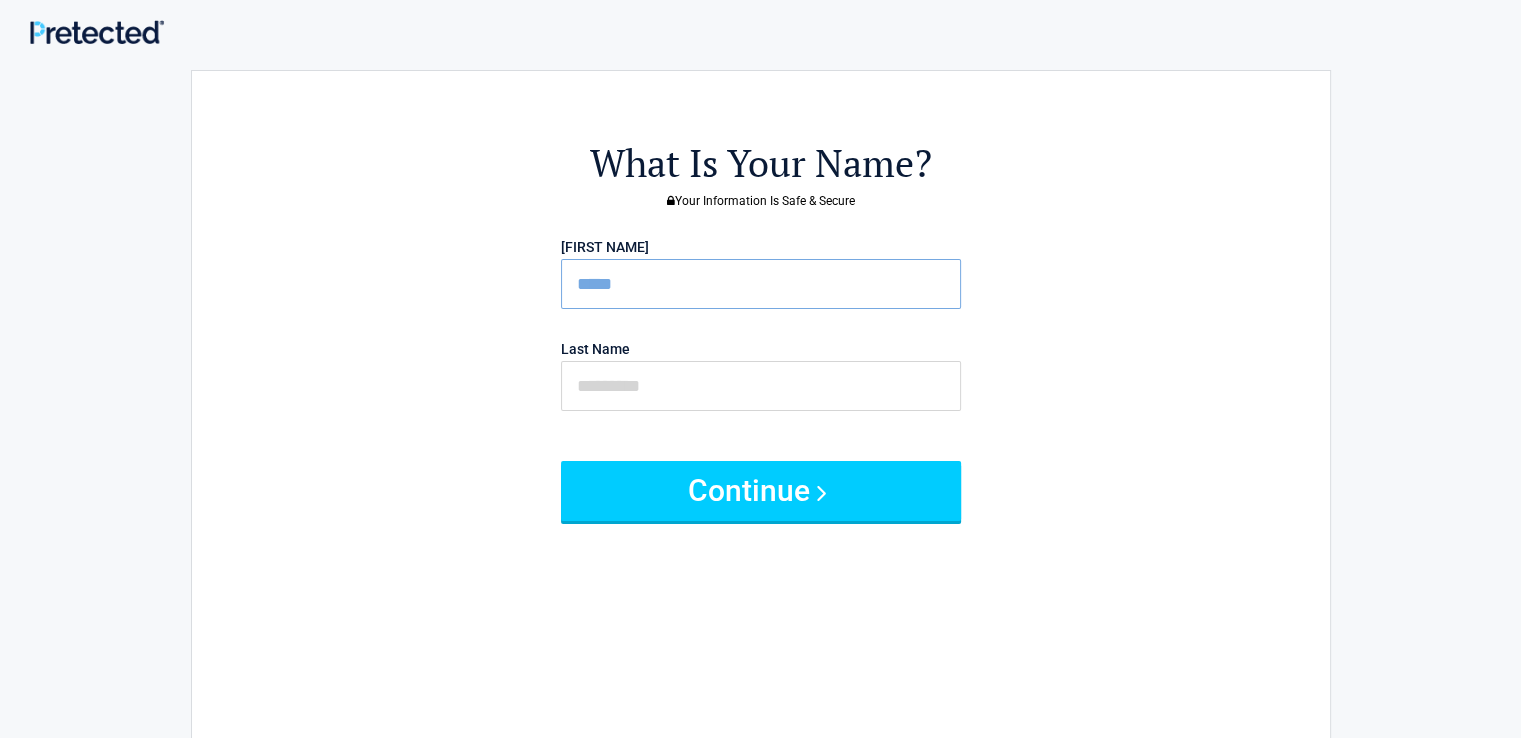 drag, startPoint x: 708, startPoint y: 252, endPoint x: 752, endPoint y: 290, distance: 58.137768 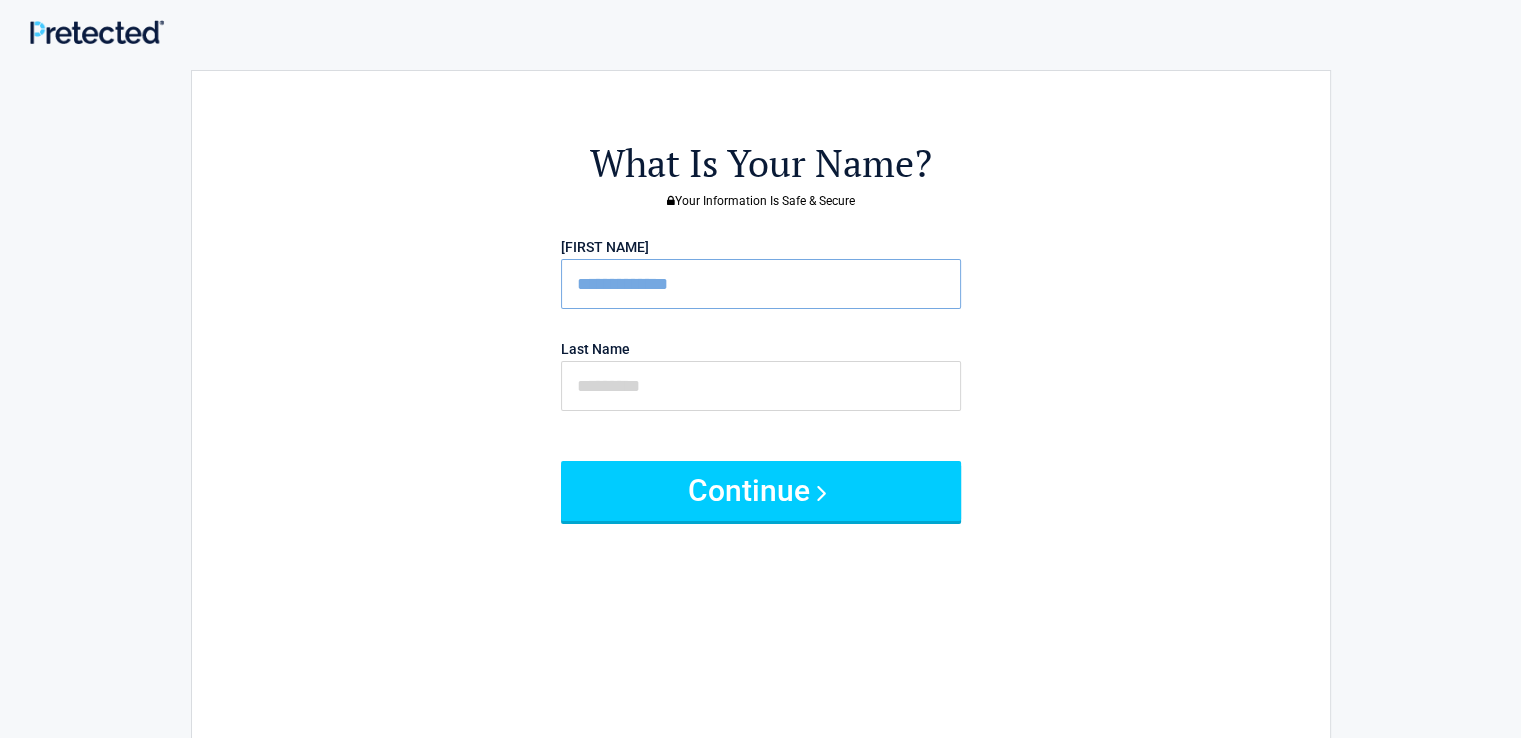 type on "**********" 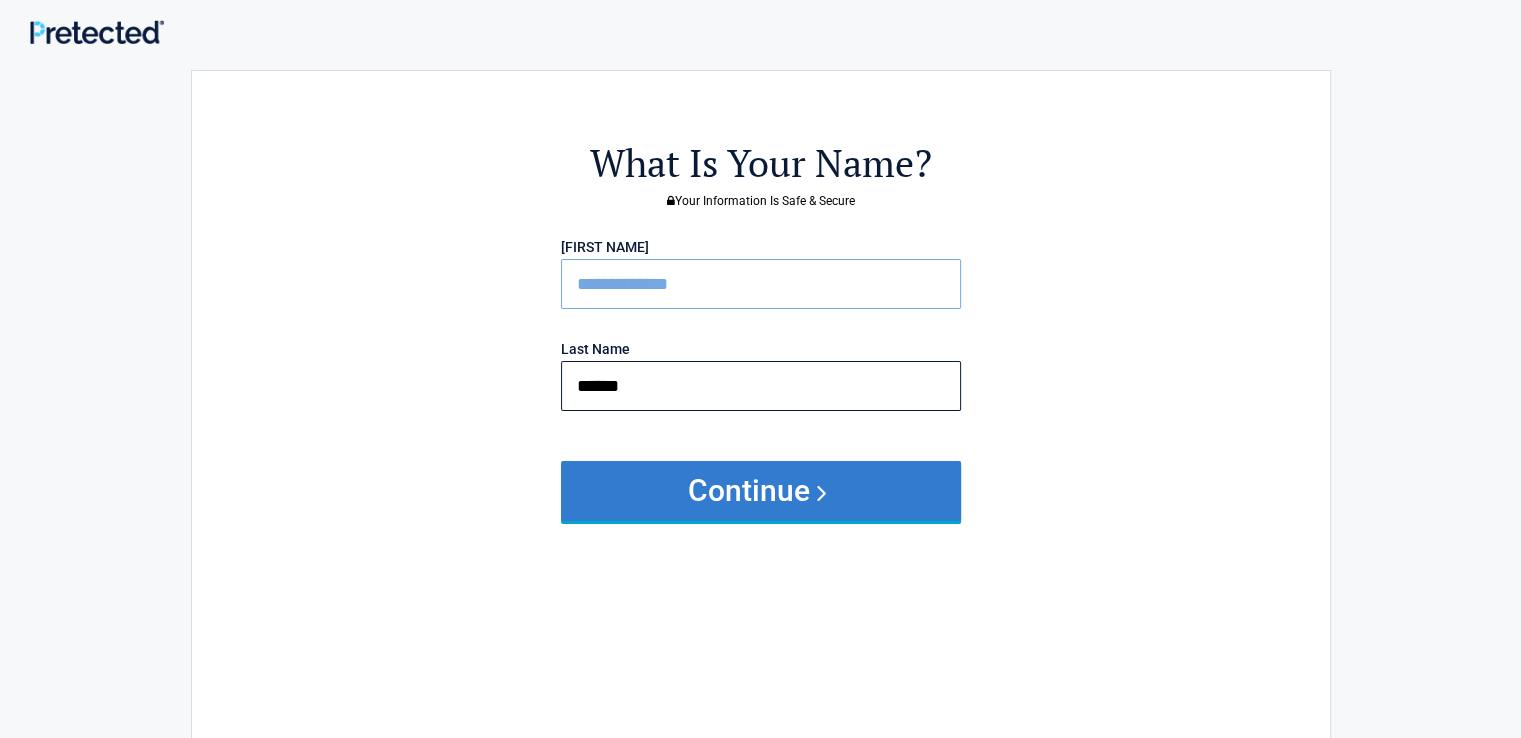 type on "******" 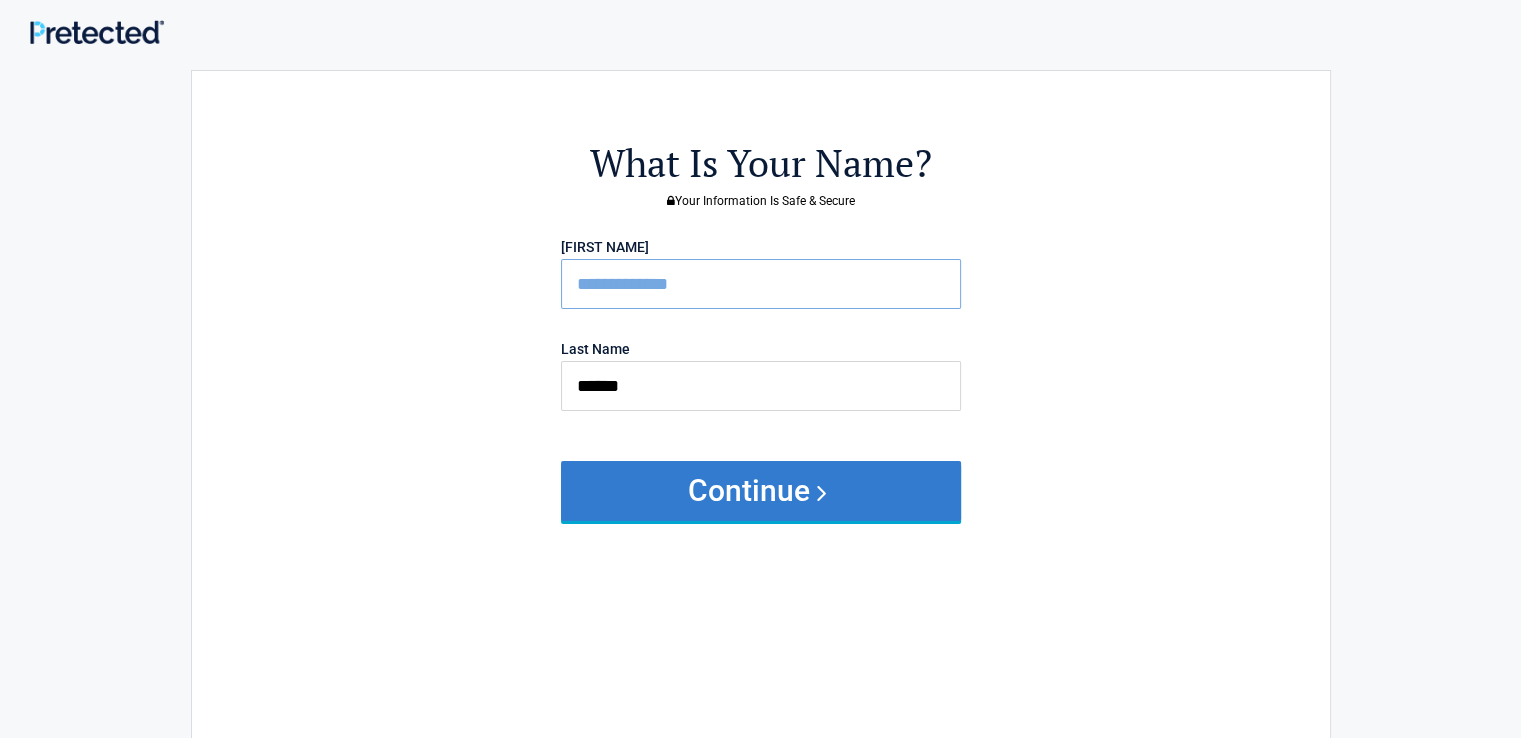 click on "Continue" at bounding box center (761, 491) 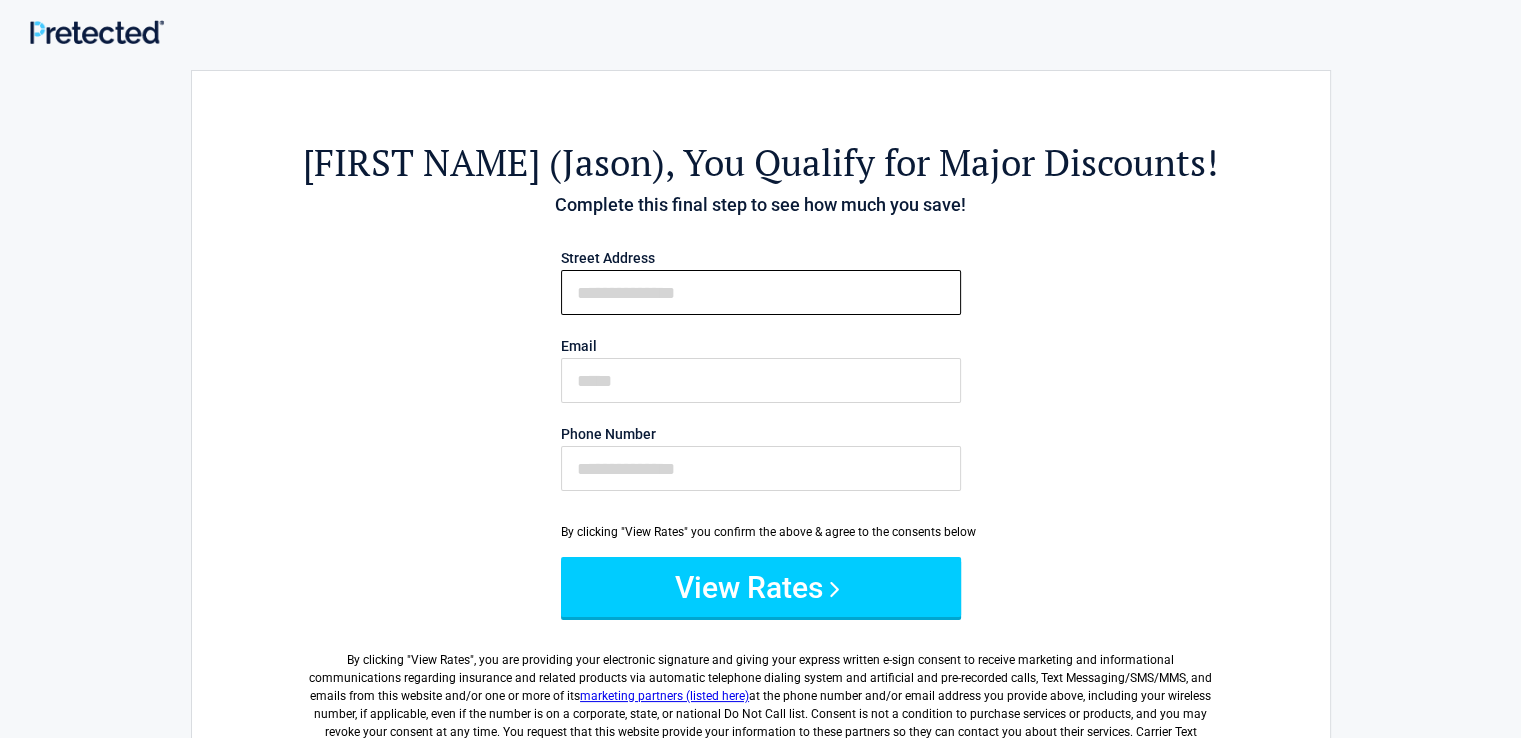 click on "[First Name]" at bounding box center [761, 292] 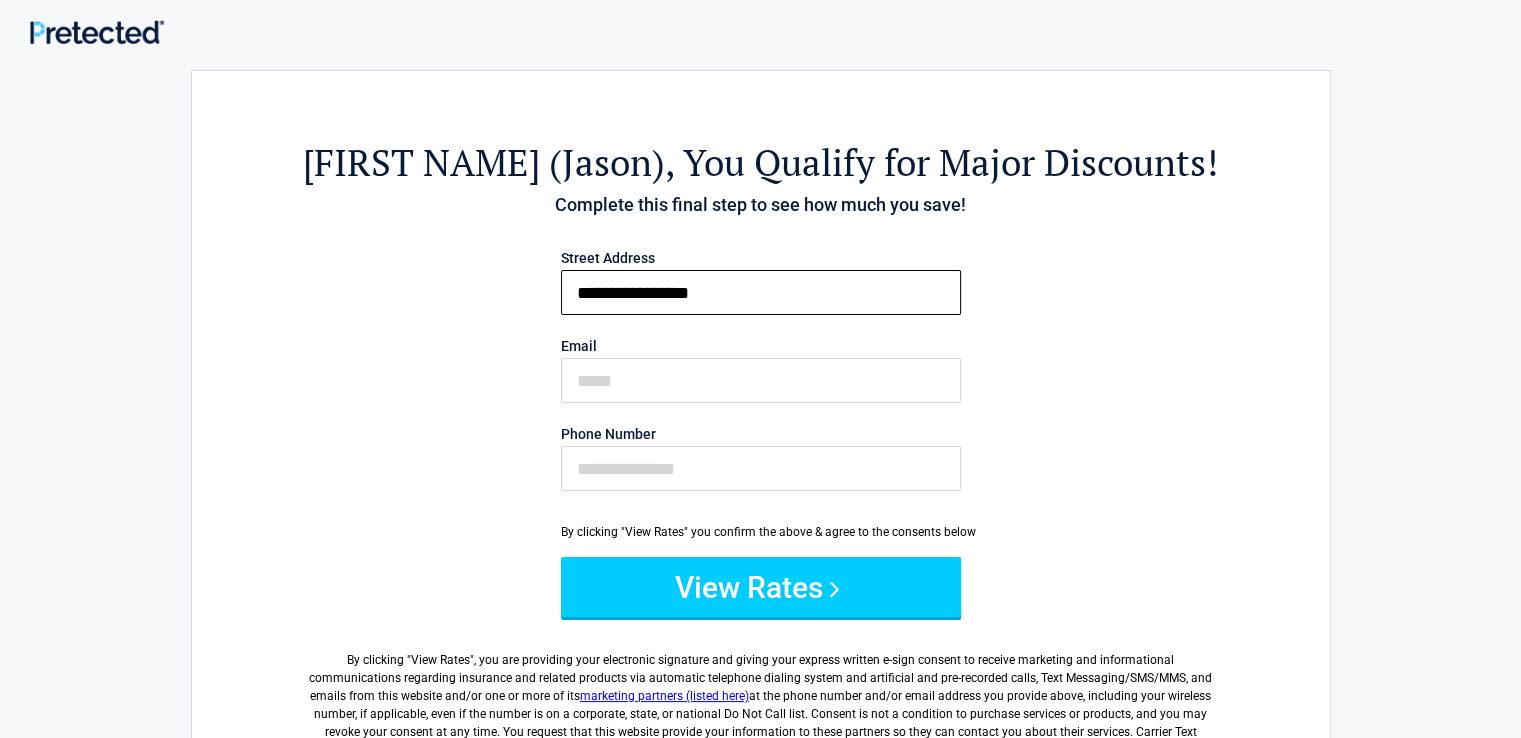 type on "**********" 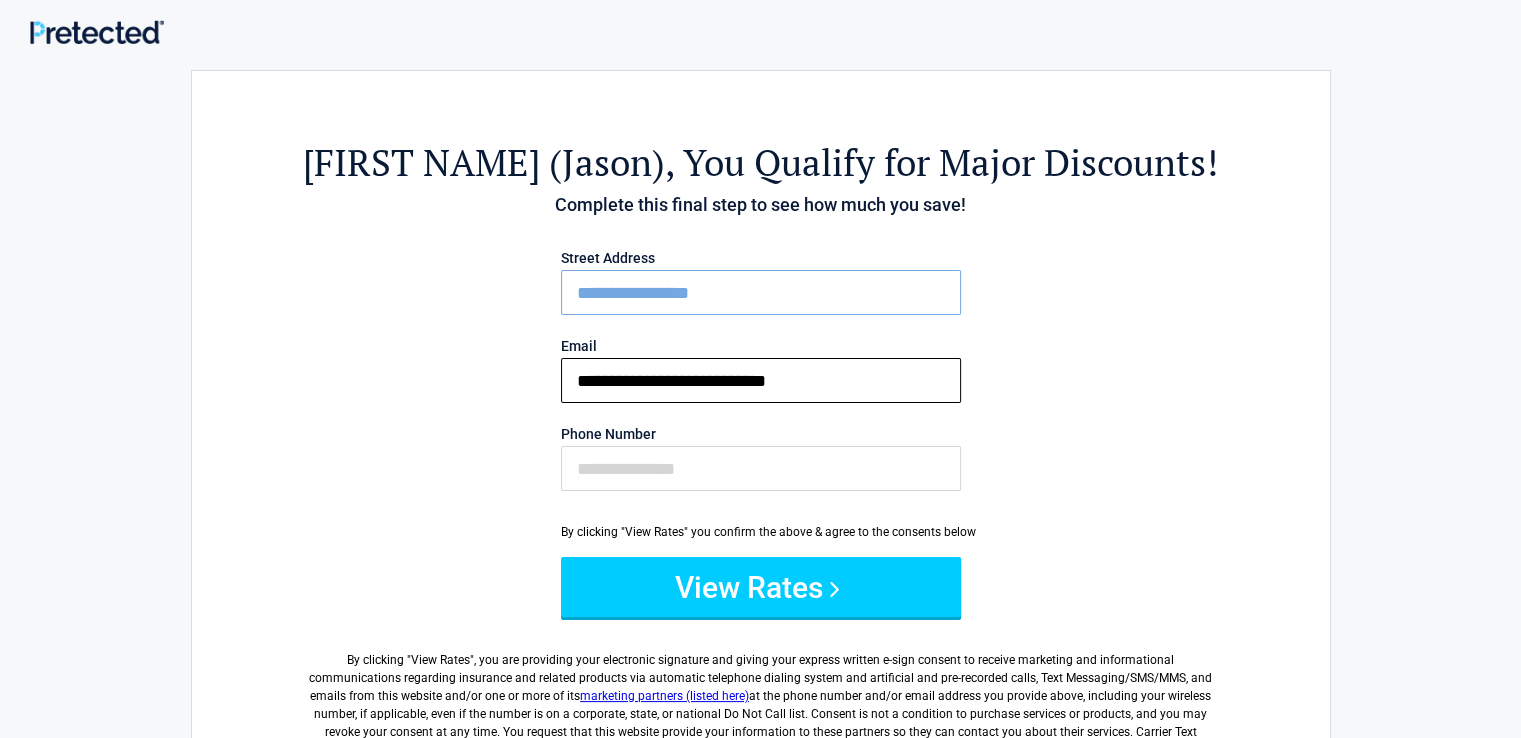 type on "**********" 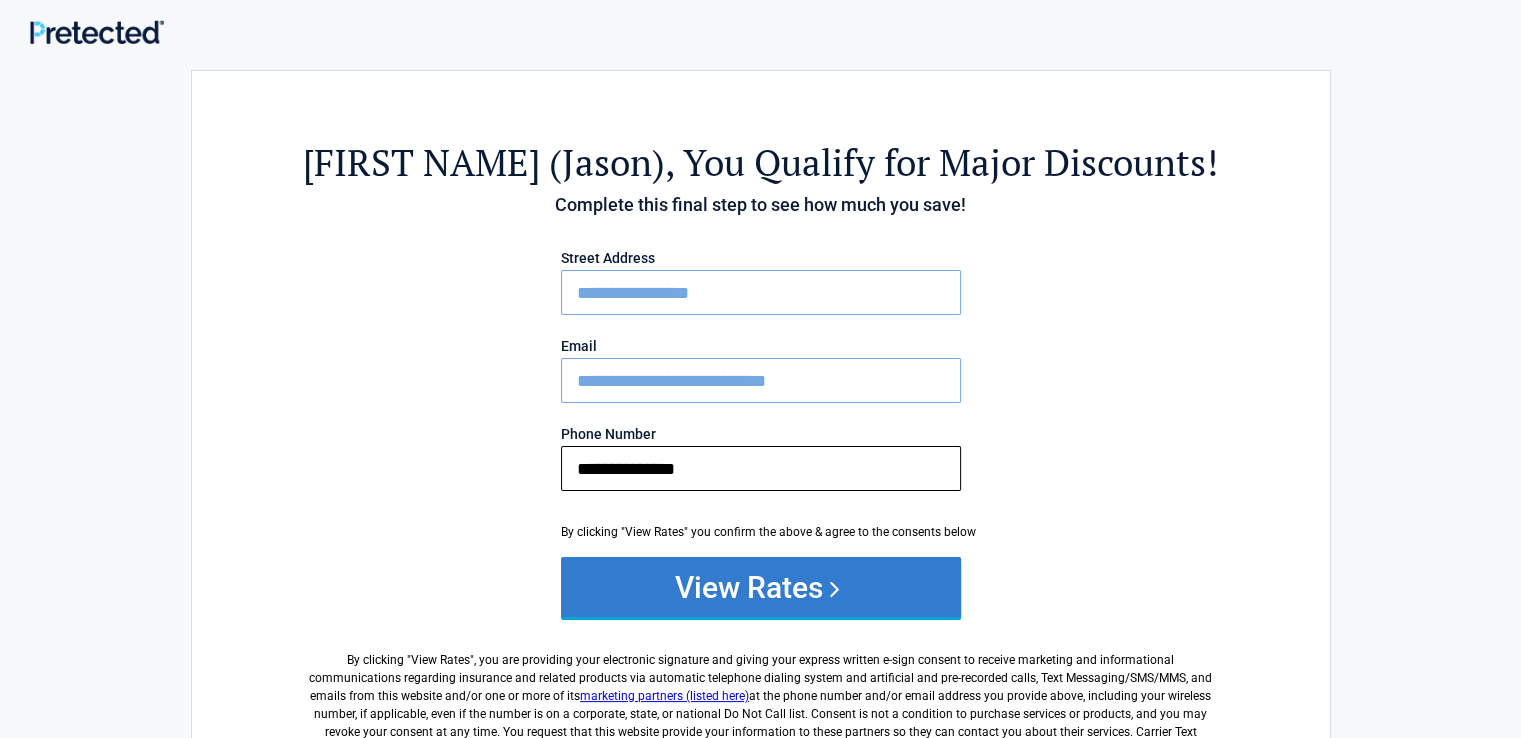 type on "**********" 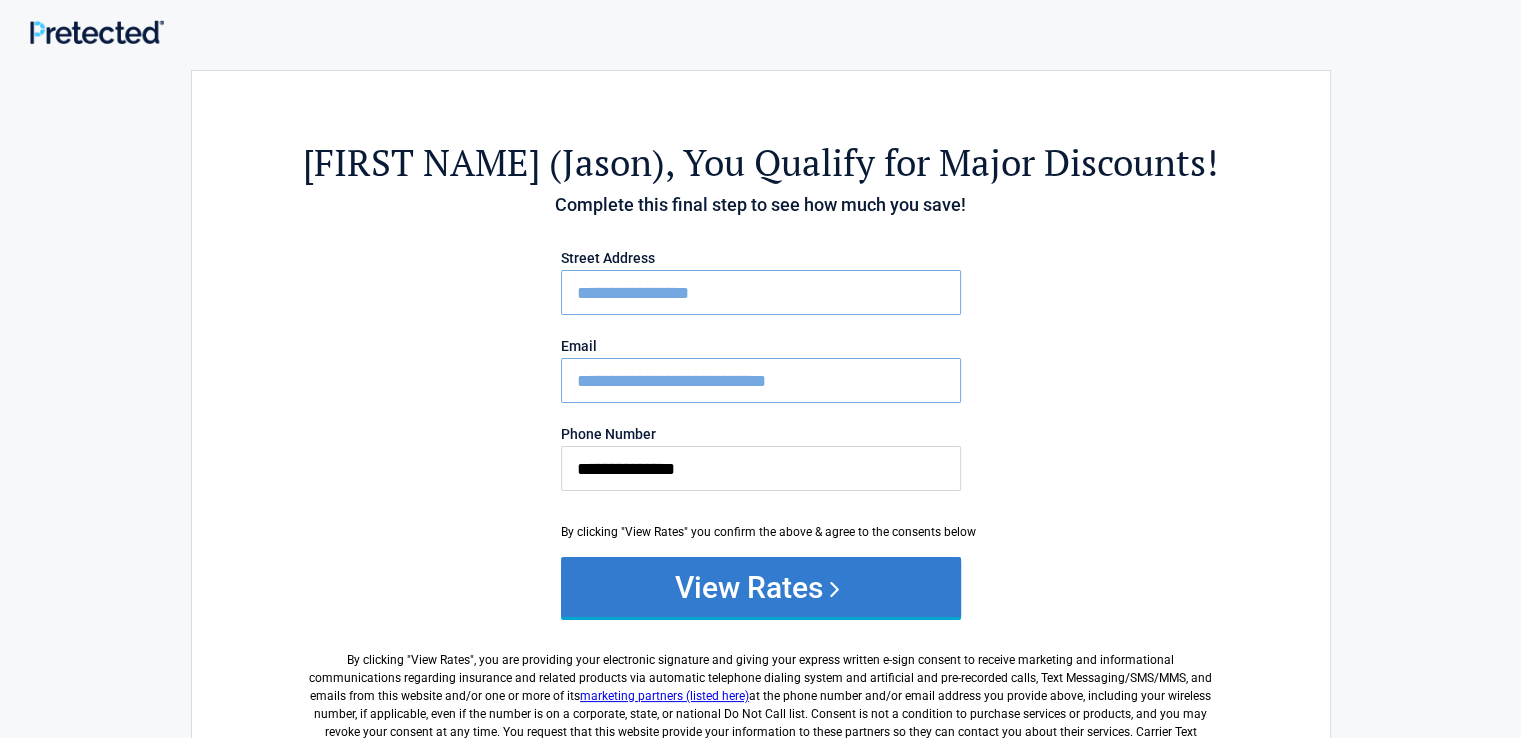 click on "View Rates" at bounding box center [761, 587] 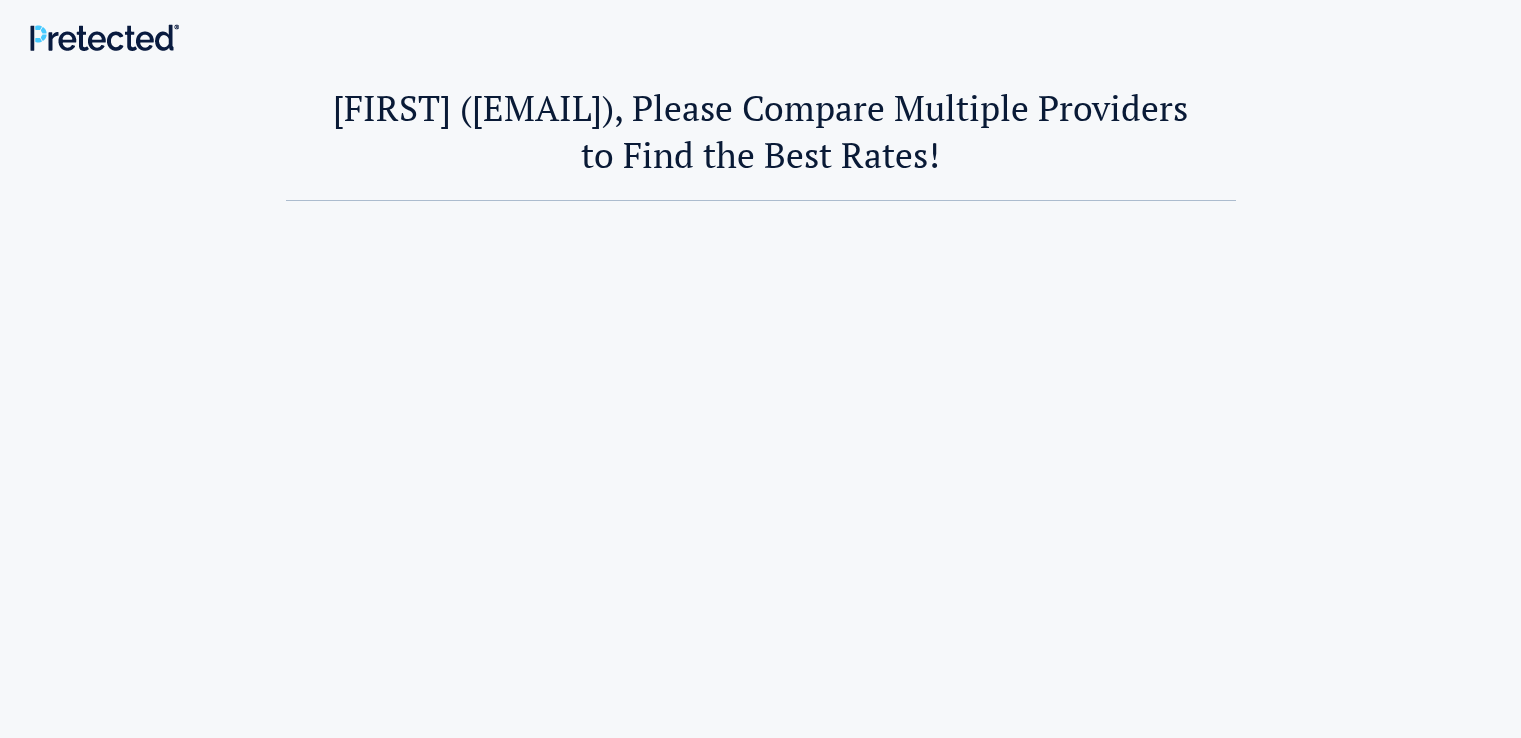 scroll, scrollTop: 0, scrollLeft: 0, axis: both 